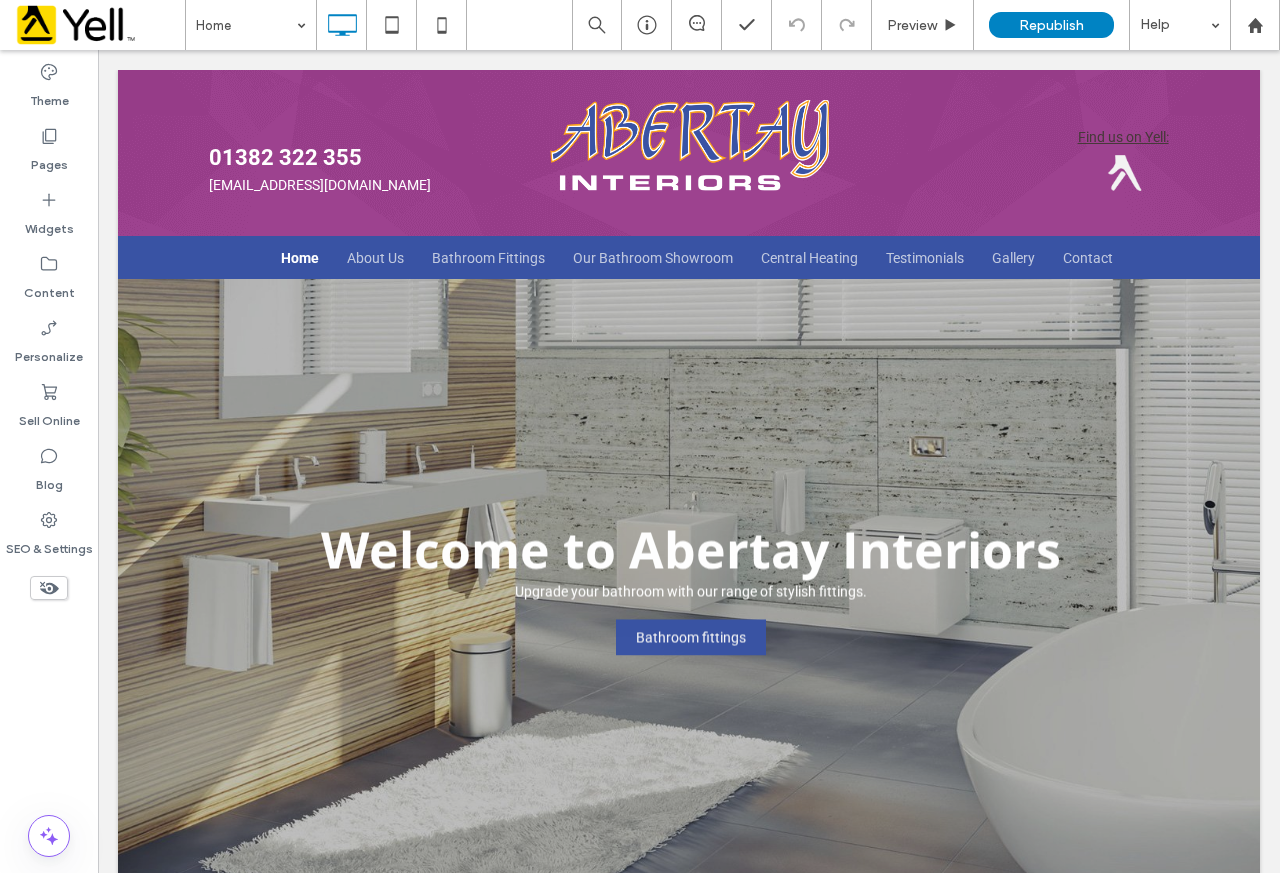 scroll, scrollTop: 0, scrollLeft: 0, axis: both 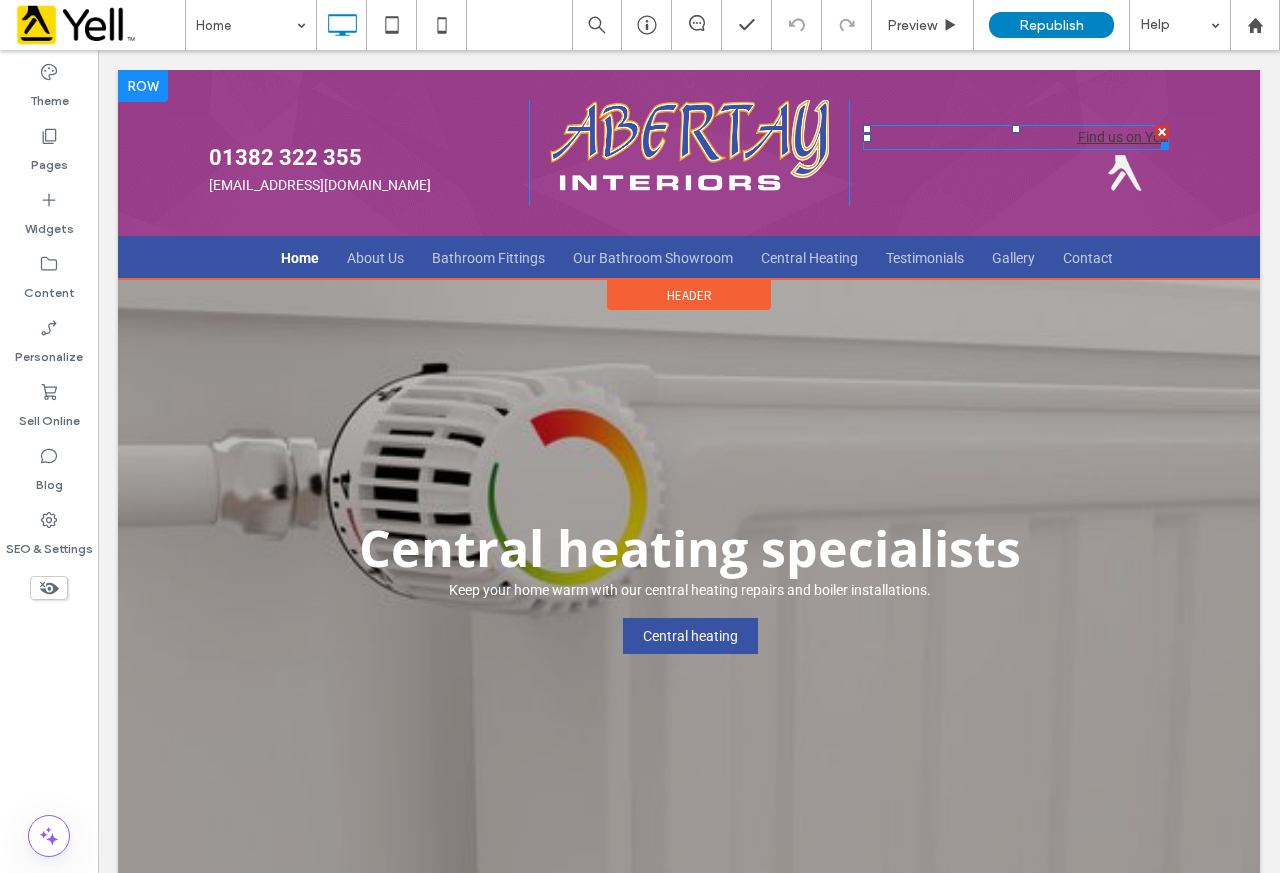 click on "Find us on Yell:" at bounding box center [1123, 137] 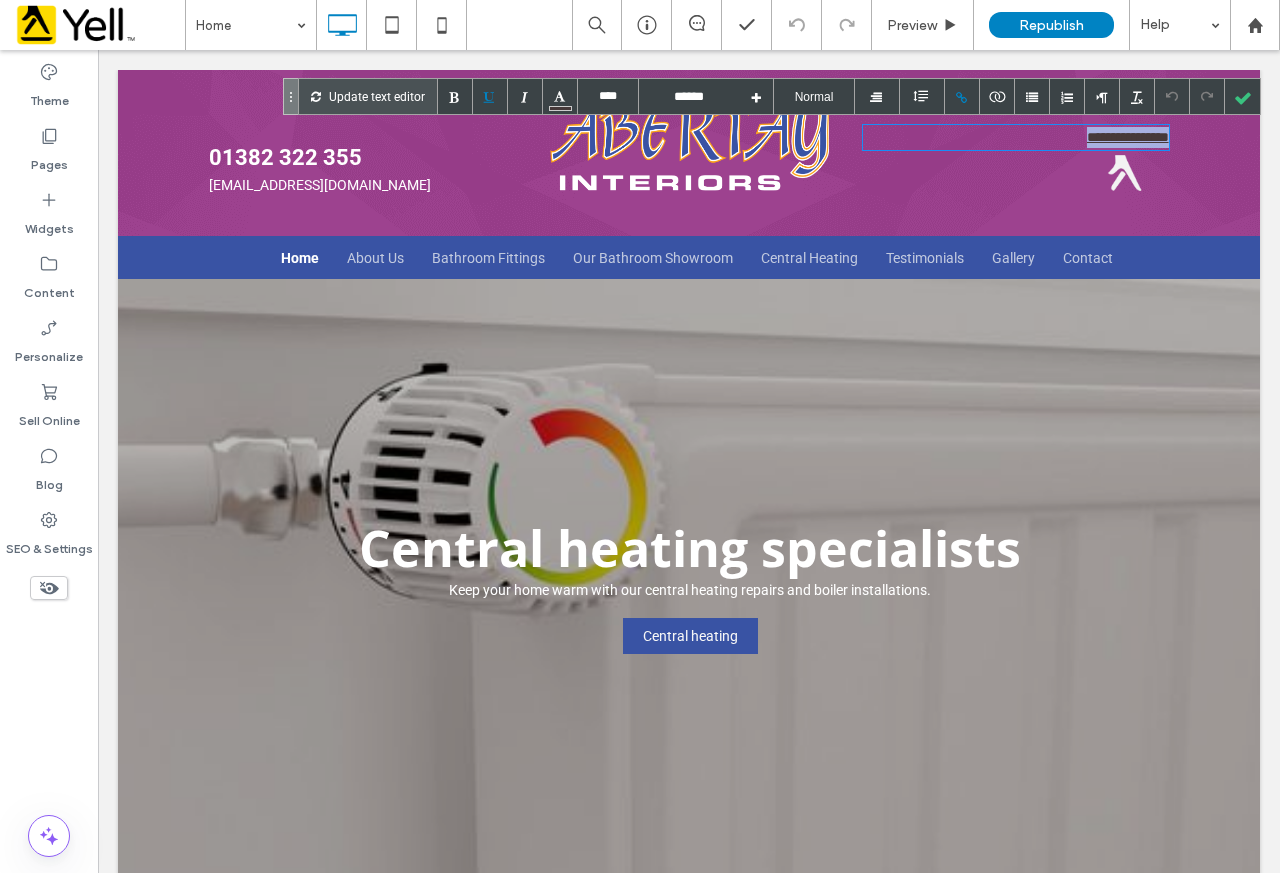 drag, startPoint x: 1050, startPoint y: 137, endPoint x: 1203, endPoint y: 150, distance: 153.5513 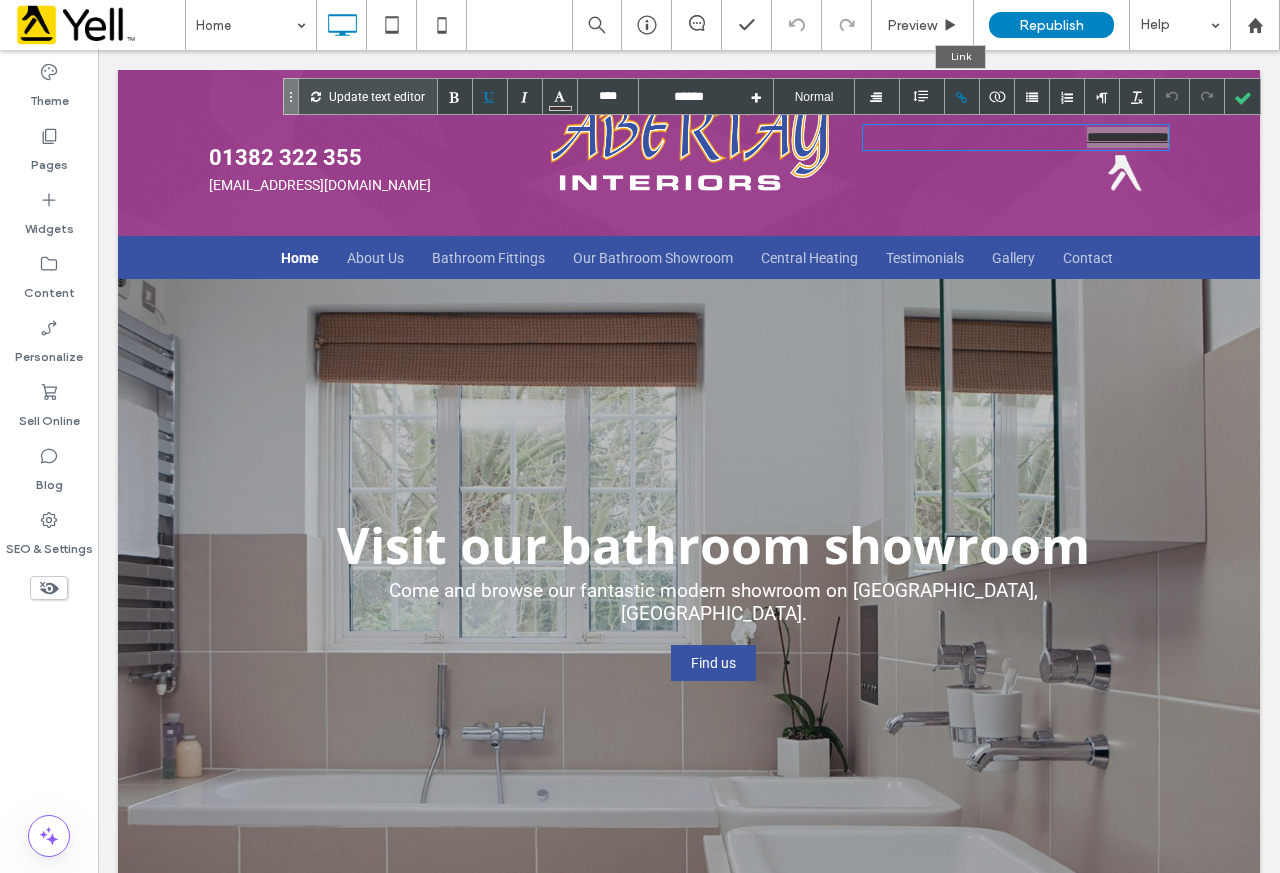 click at bounding box center [962, 96] 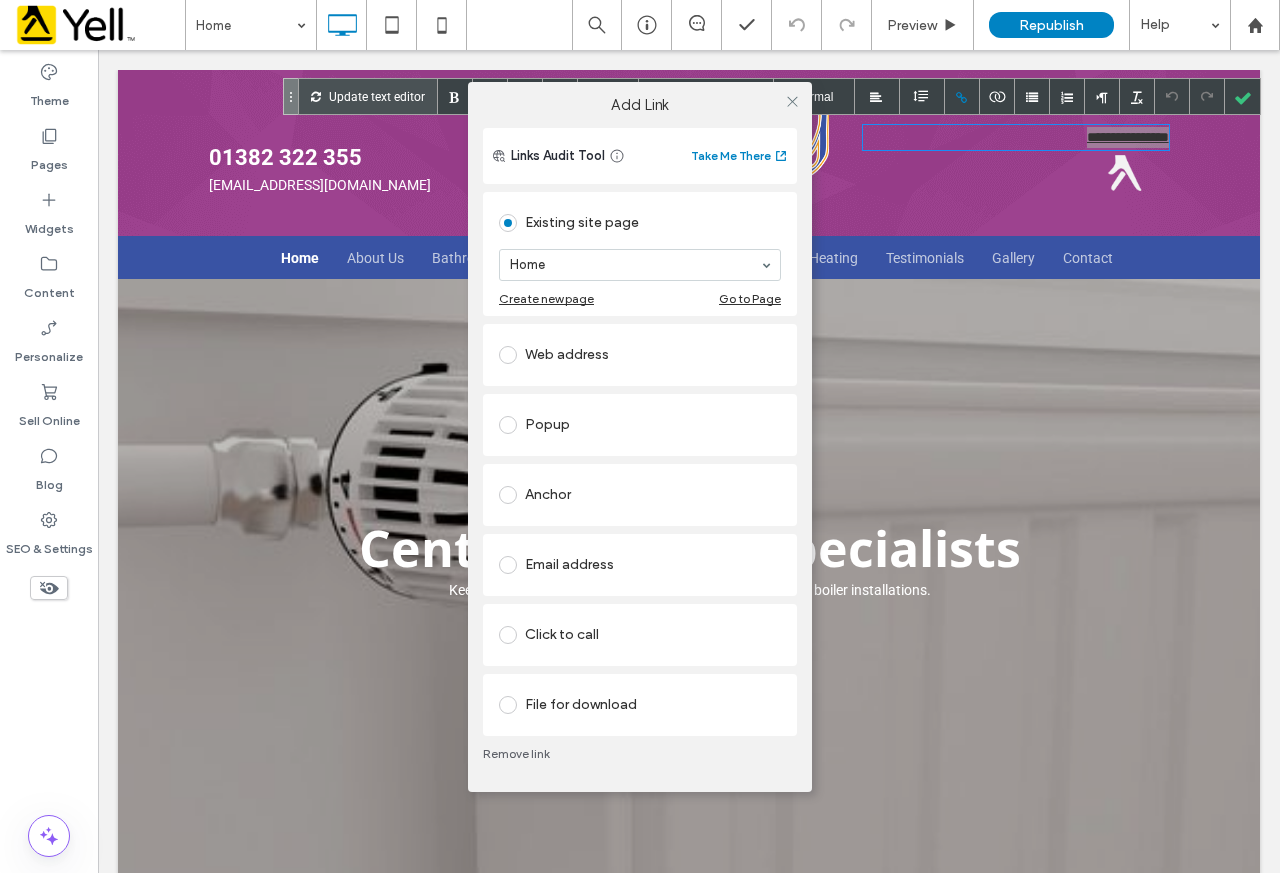 click on "Web address" at bounding box center (640, 355) 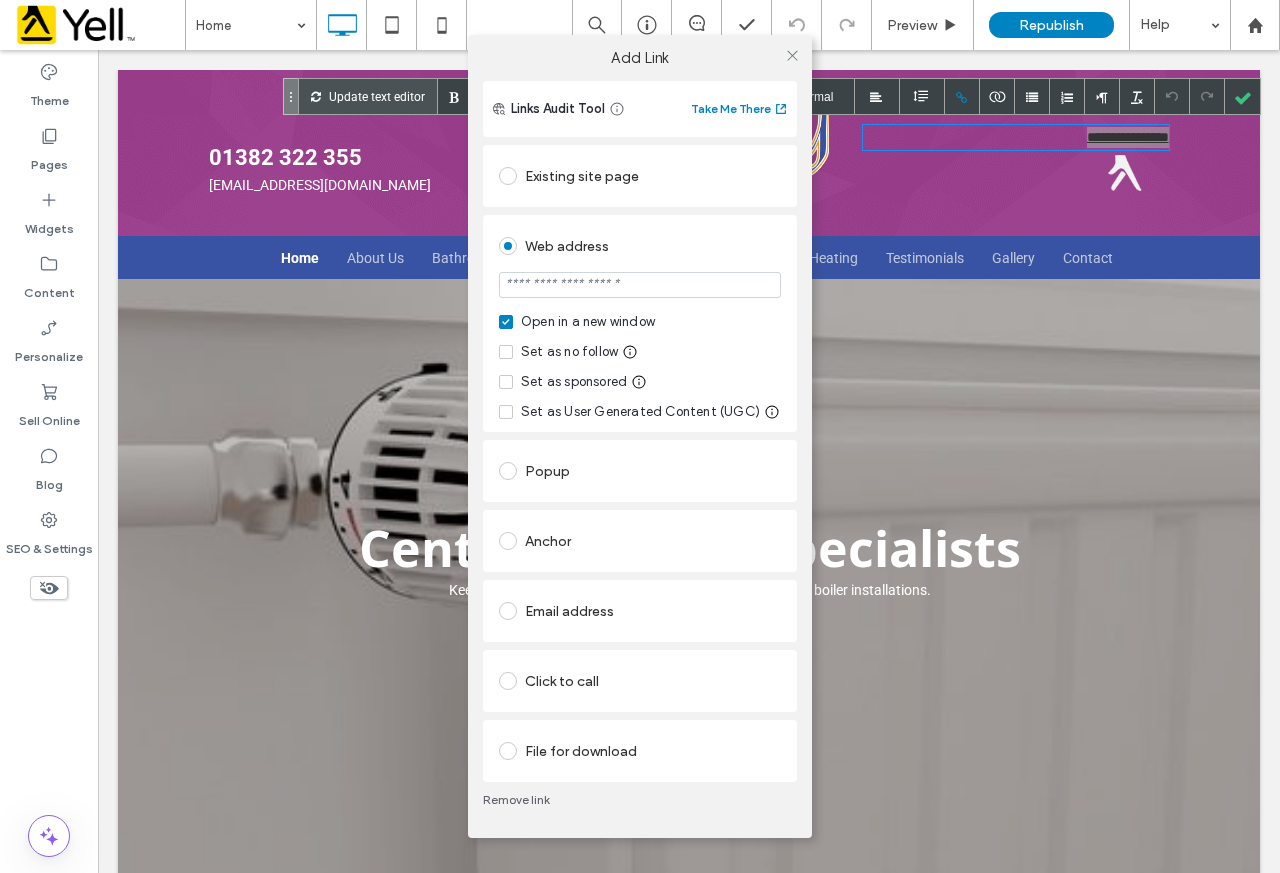 click at bounding box center (640, 285) 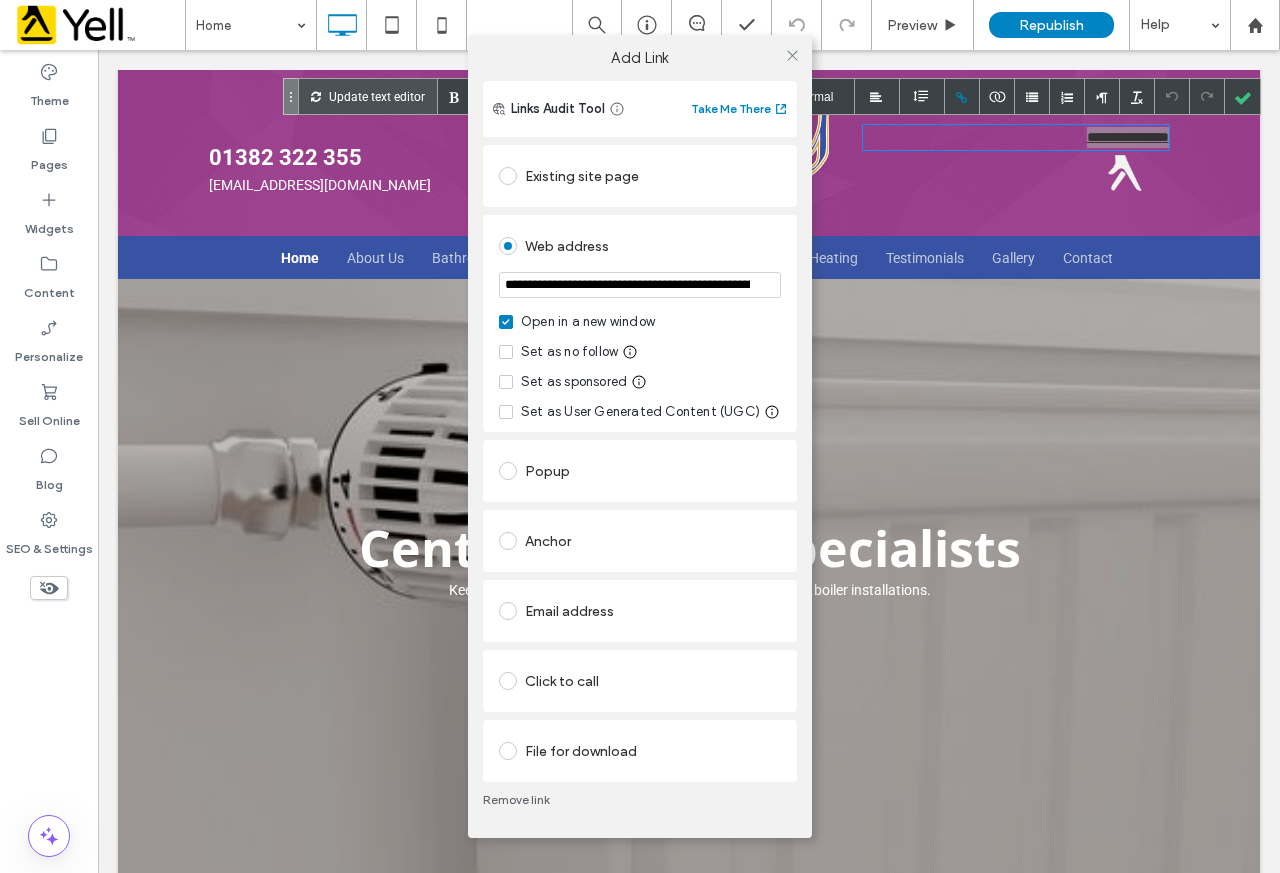scroll, scrollTop: 0, scrollLeft: 167, axis: horizontal 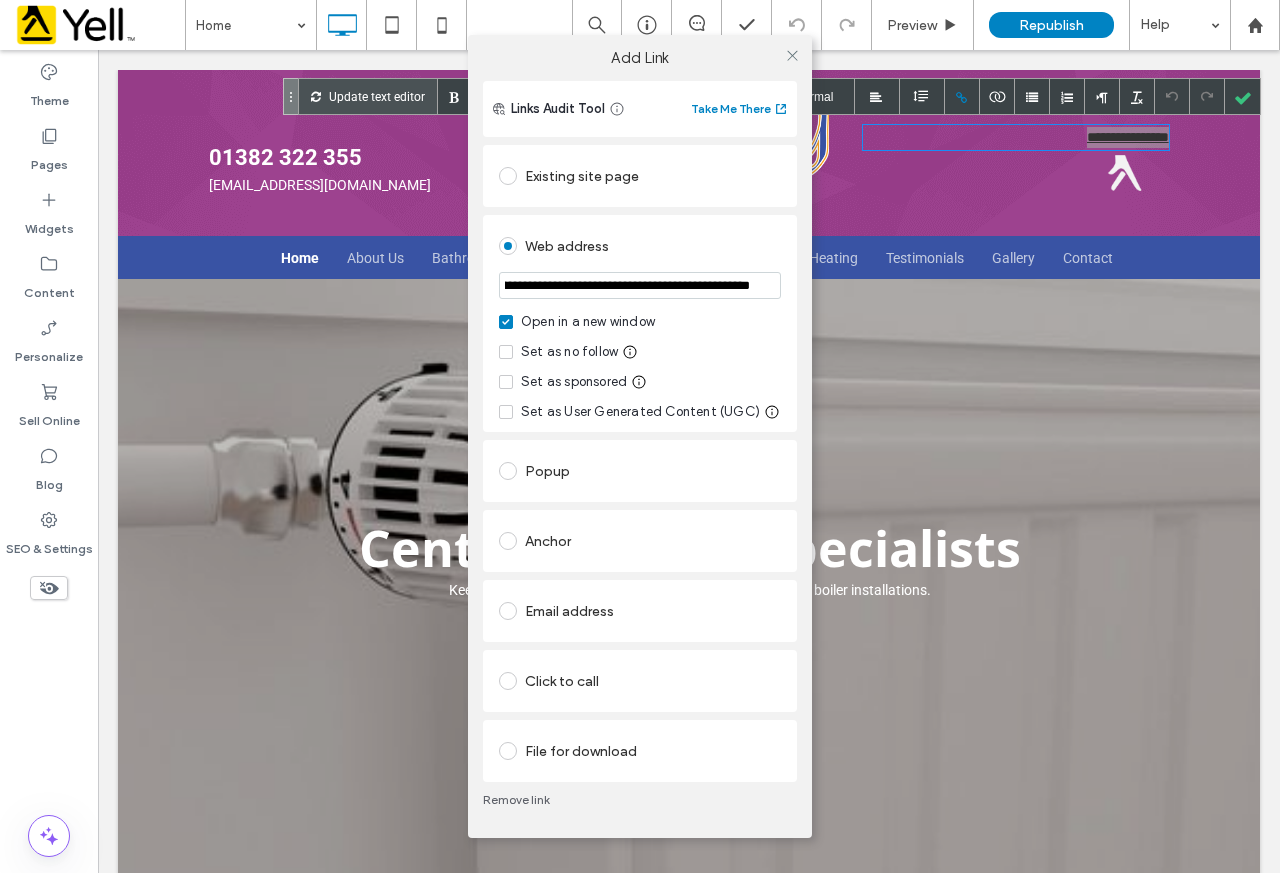 type on "**********" 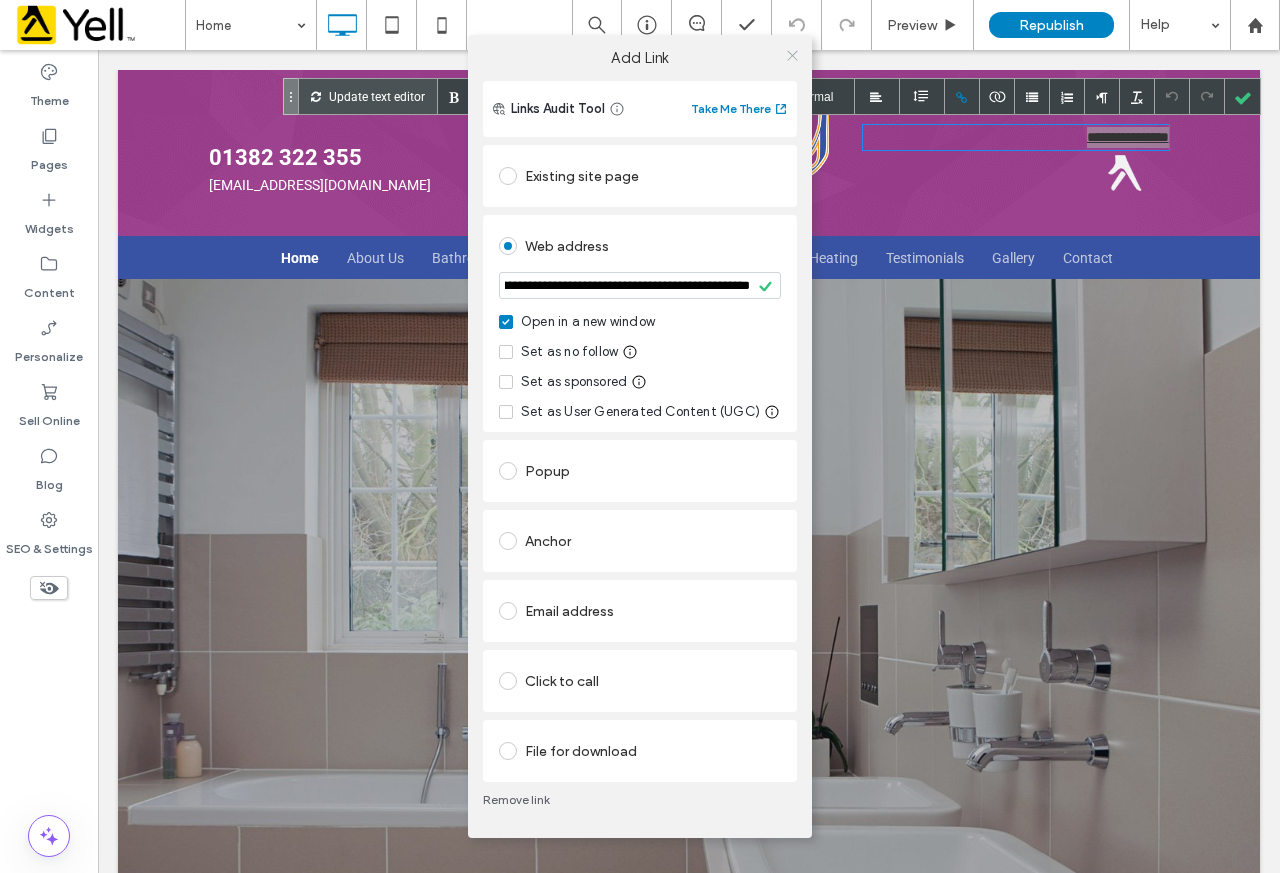 click 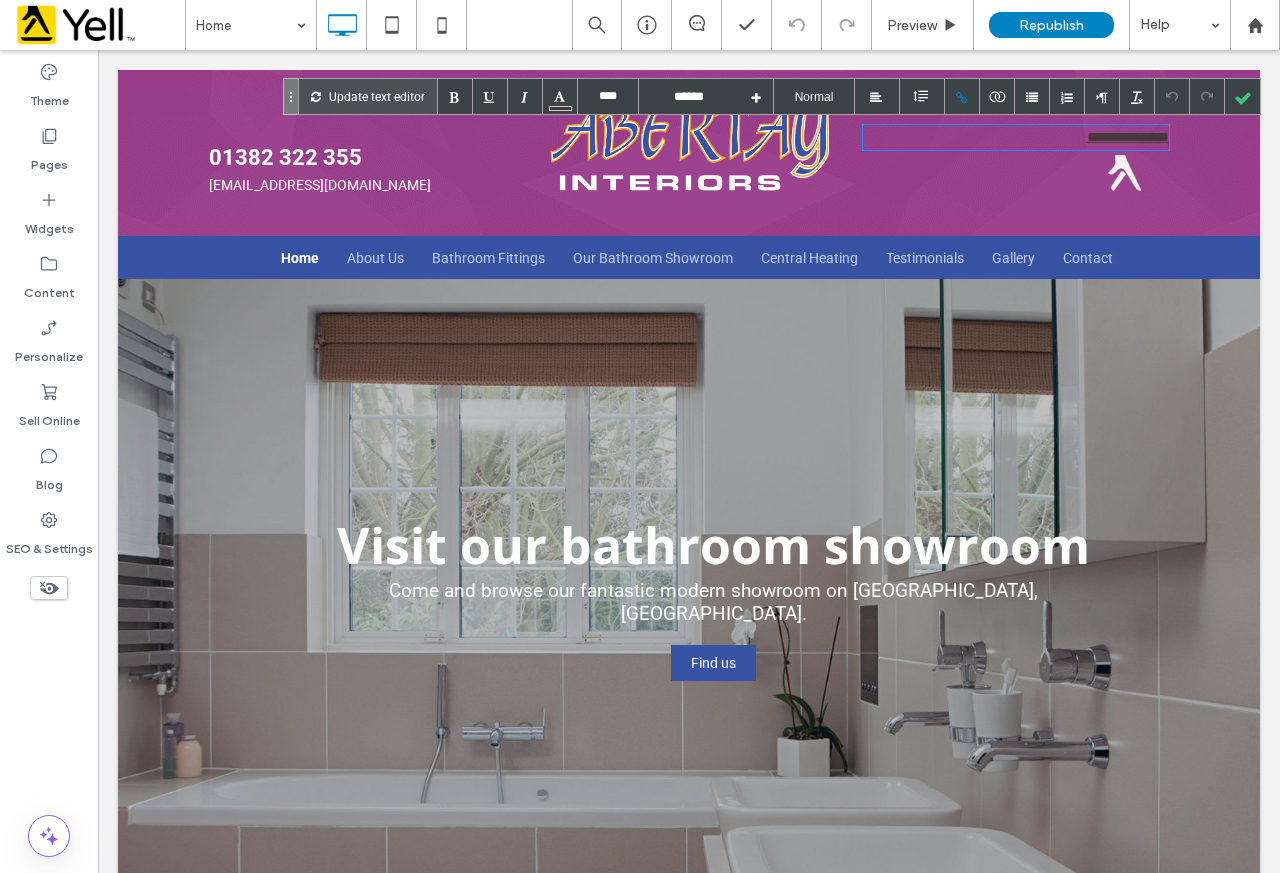 click at bounding box center (1125, 173) 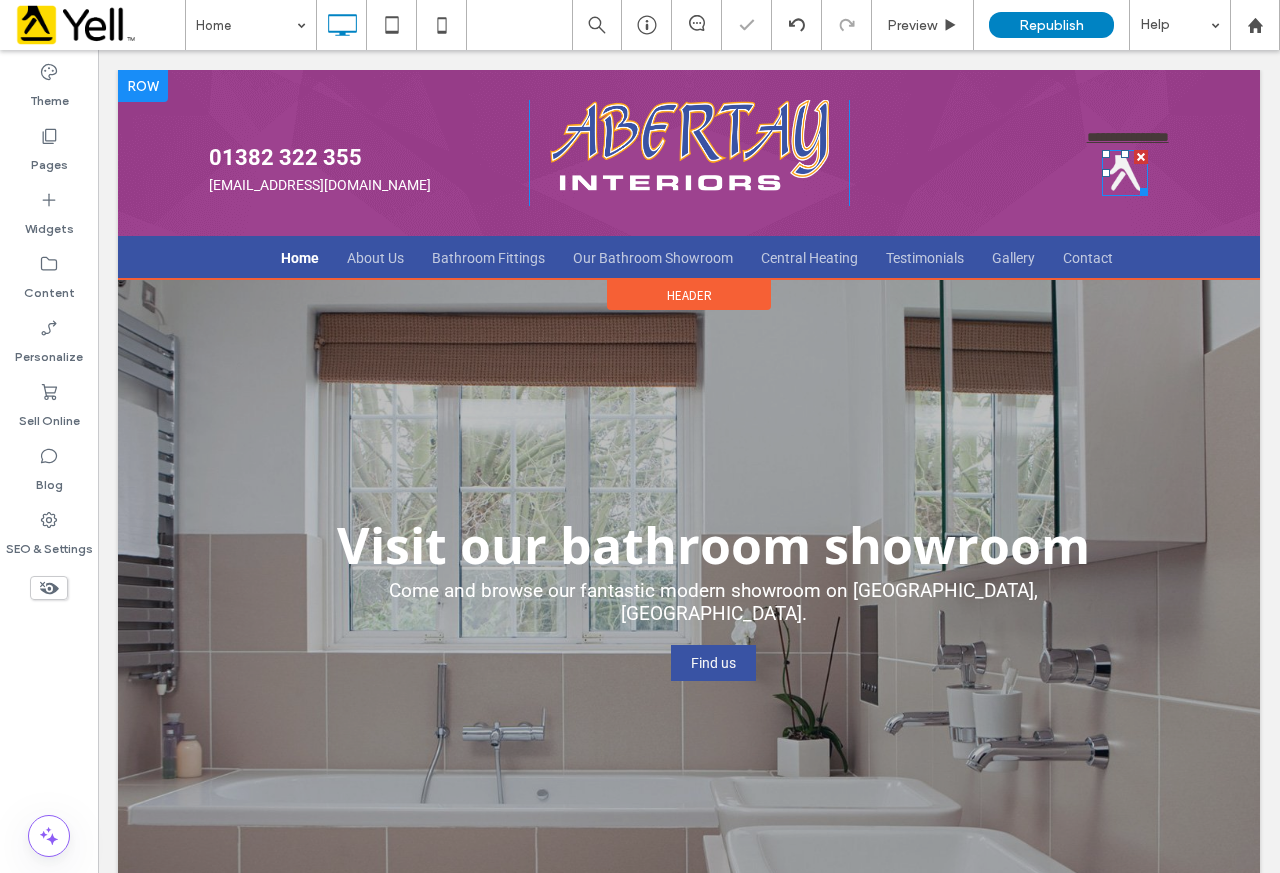 click at bounding box center [1125, 173] 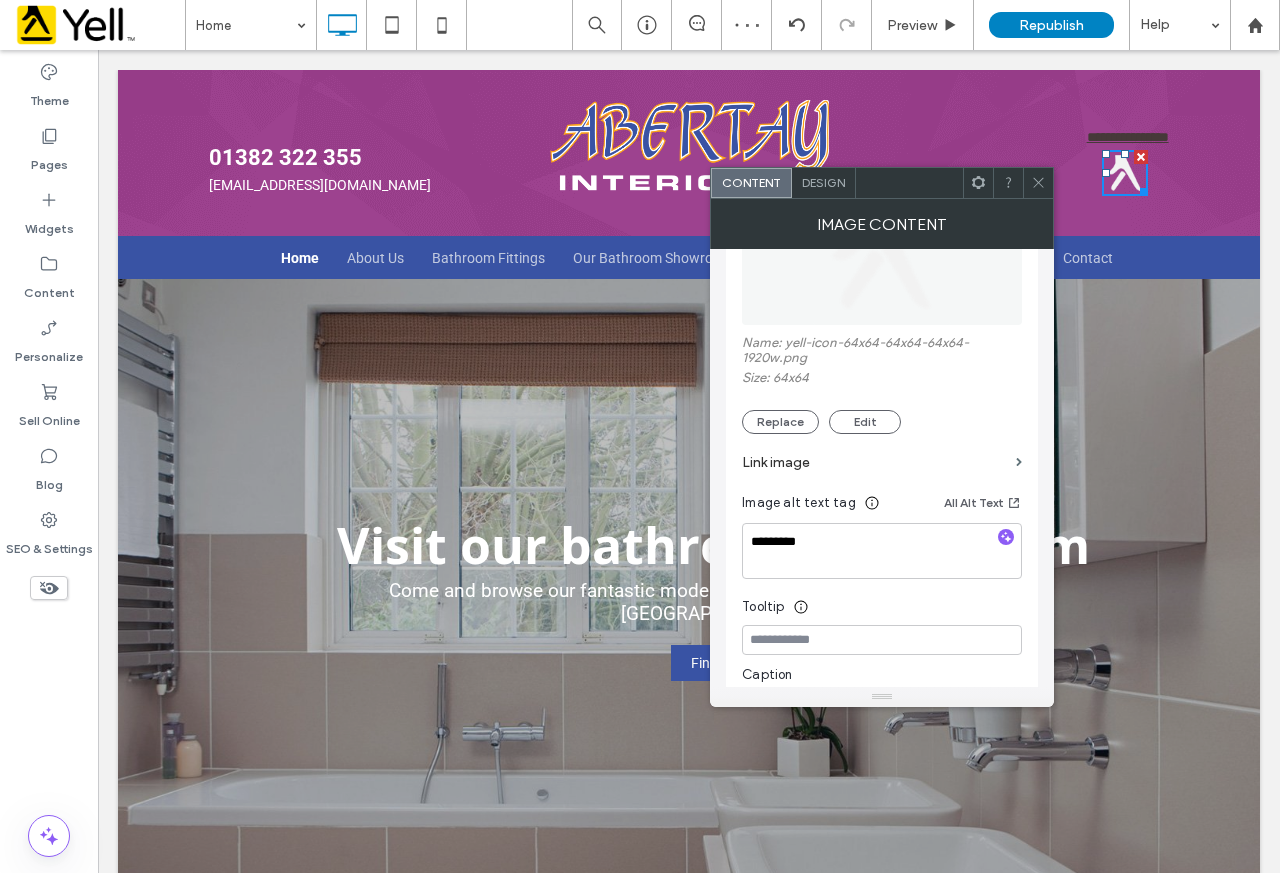 scroll, scrollTop: 300, scrollLeft: 0, axis: vertical 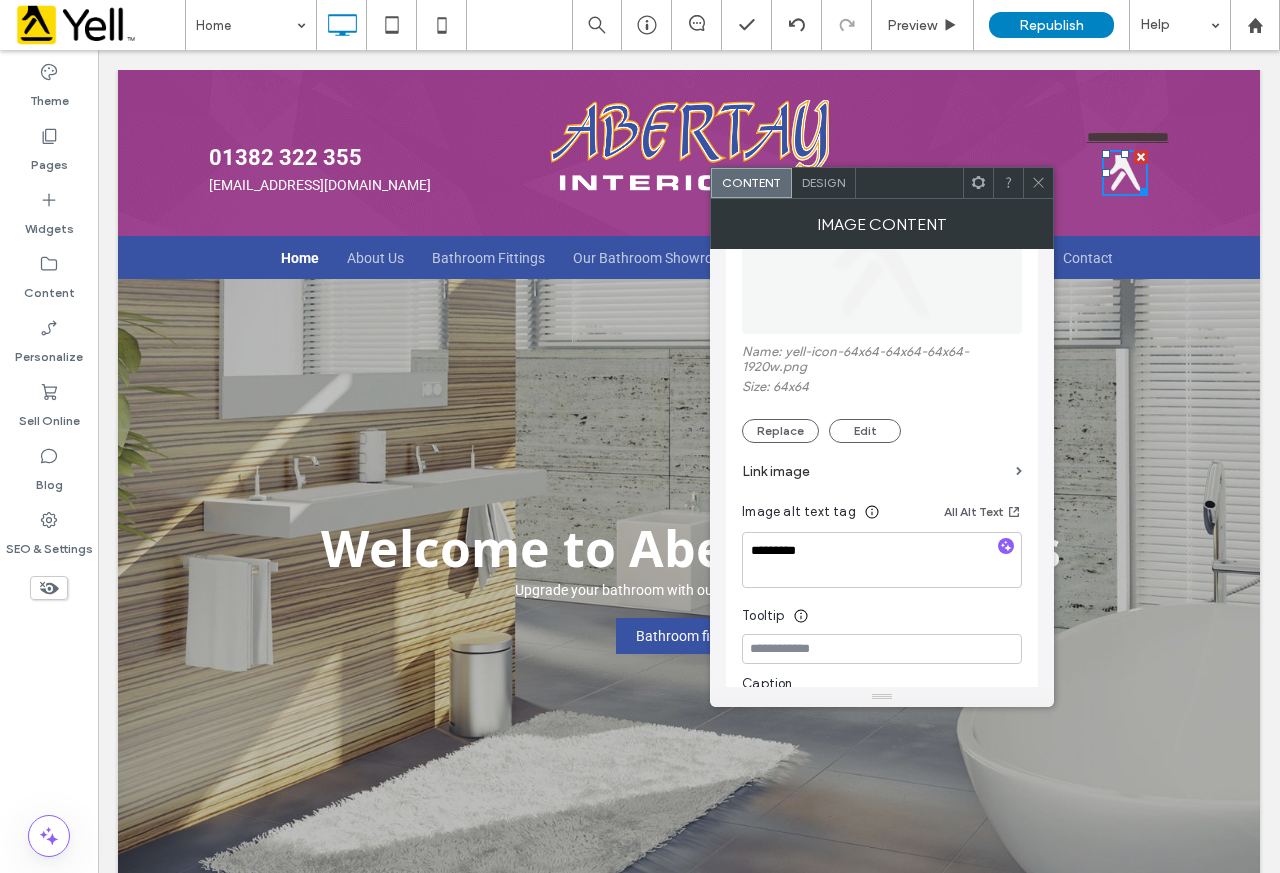 click on "Link image" at bounding box center [875, 471] 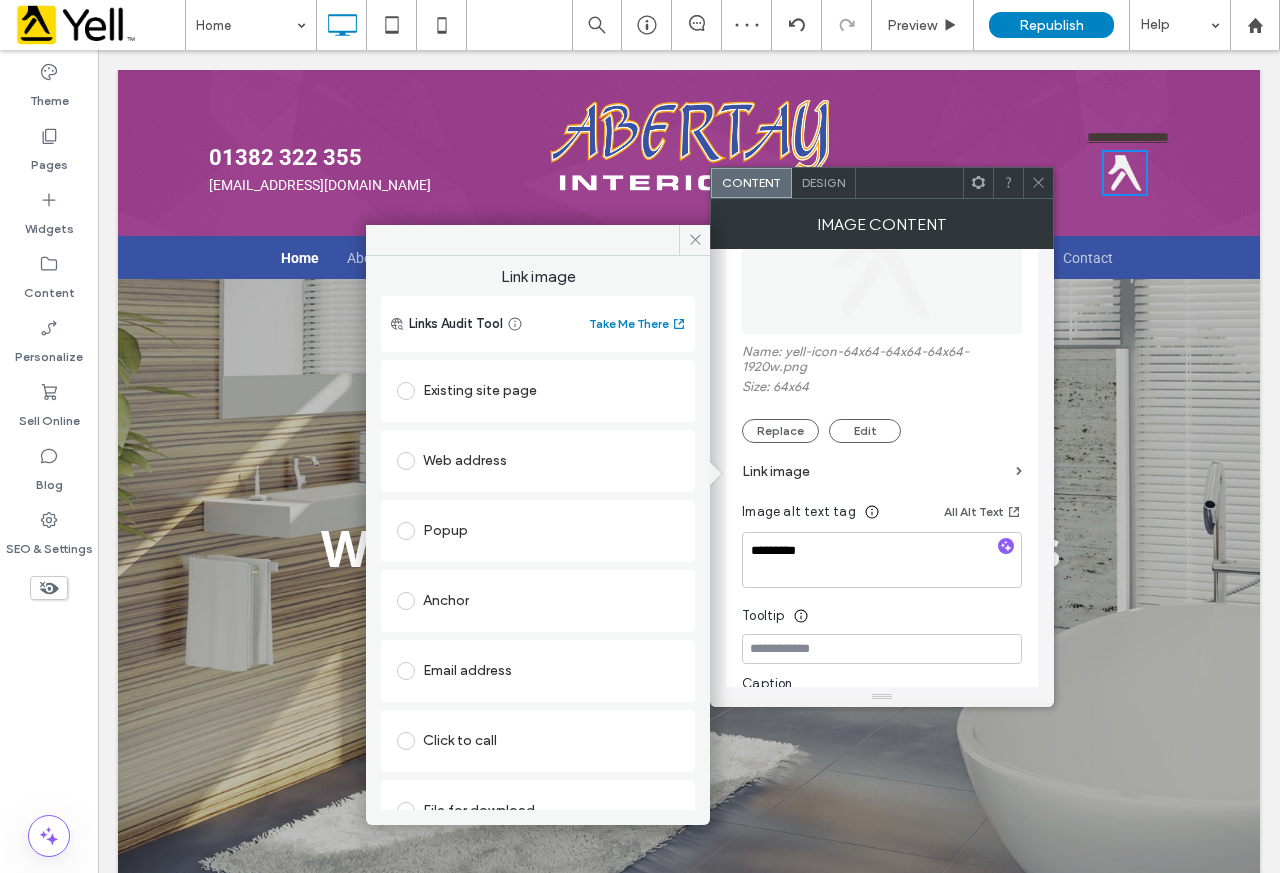 click at bounding box center (410, 461) 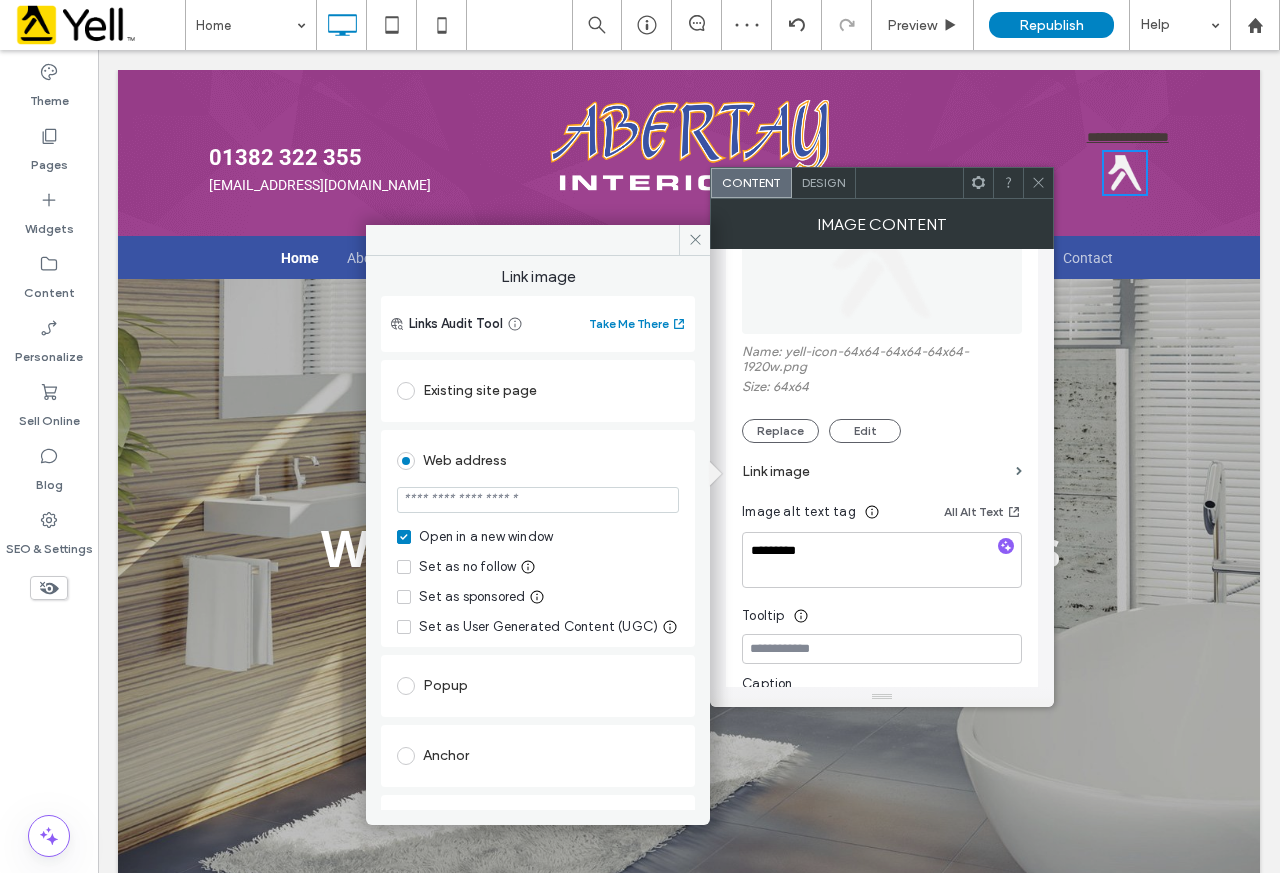 click at bounding box center (538, 500) 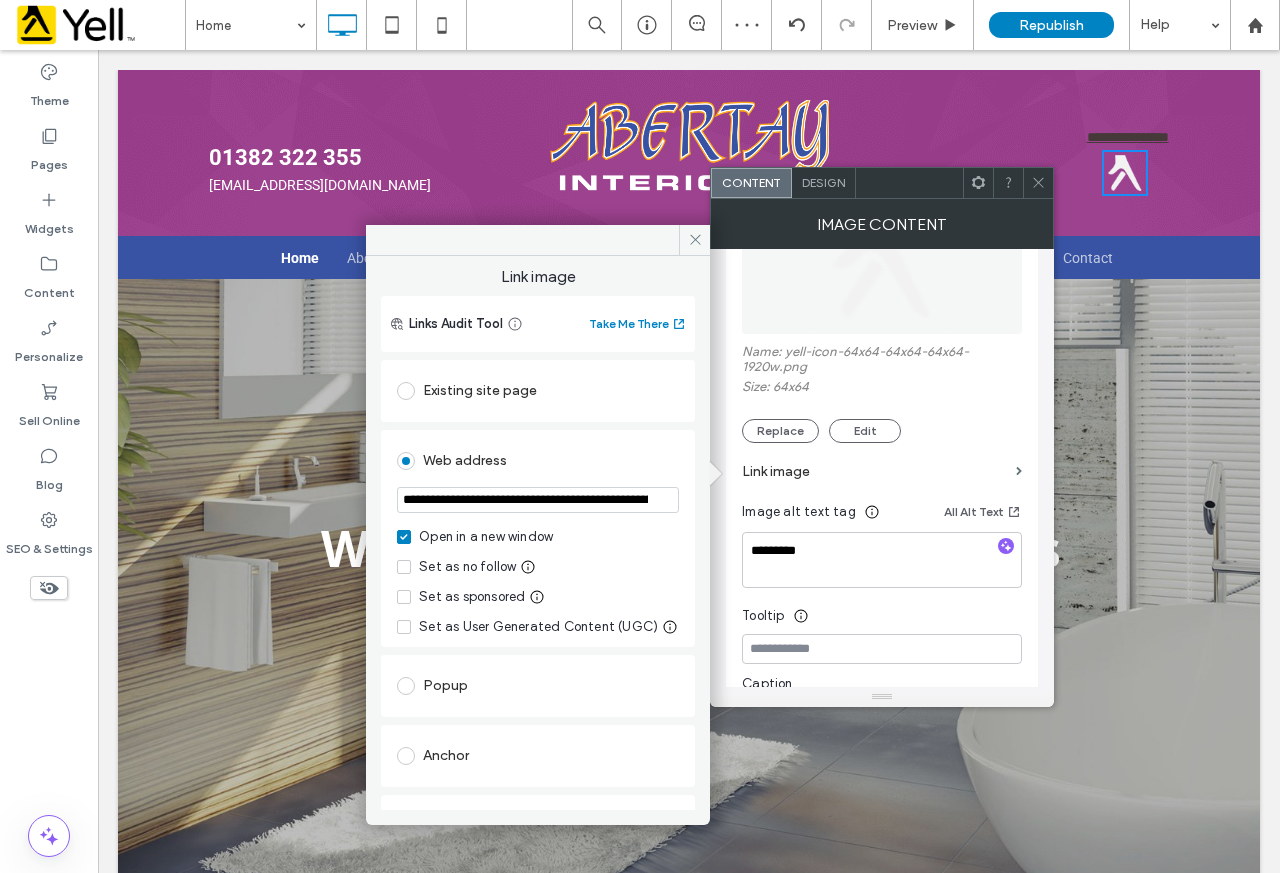 scroll, scrollTop: 0, scrollLeft: 178, axis: horizontal 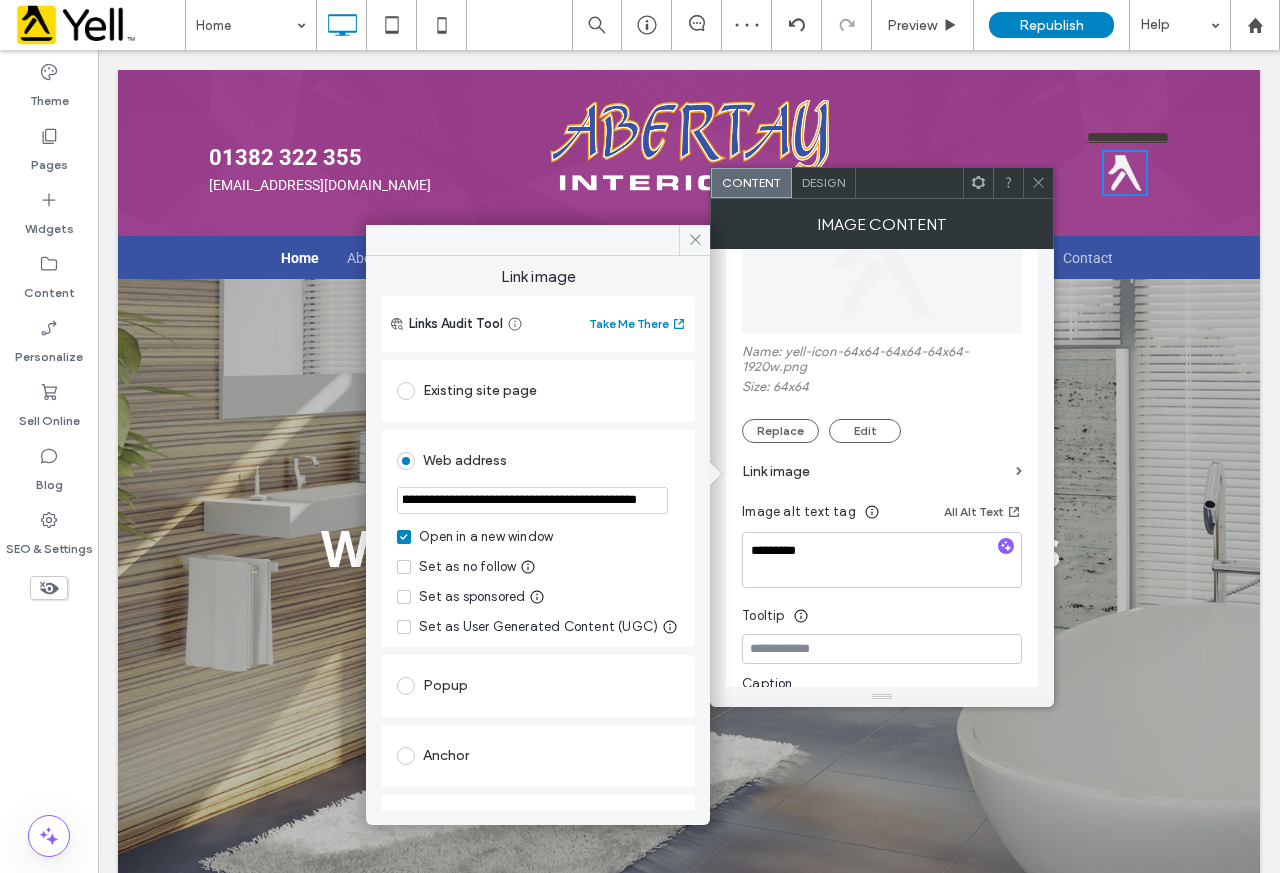 type on "**********" 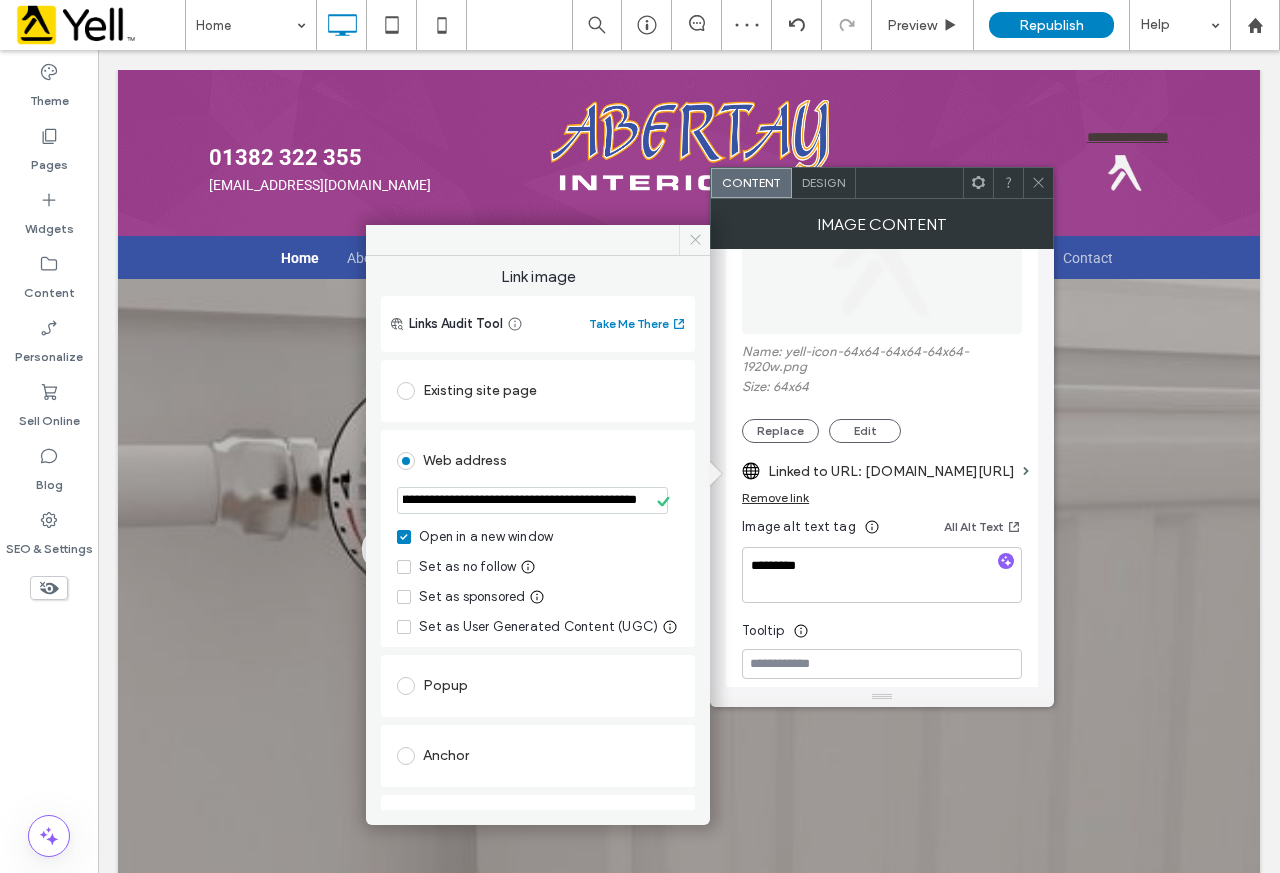 click 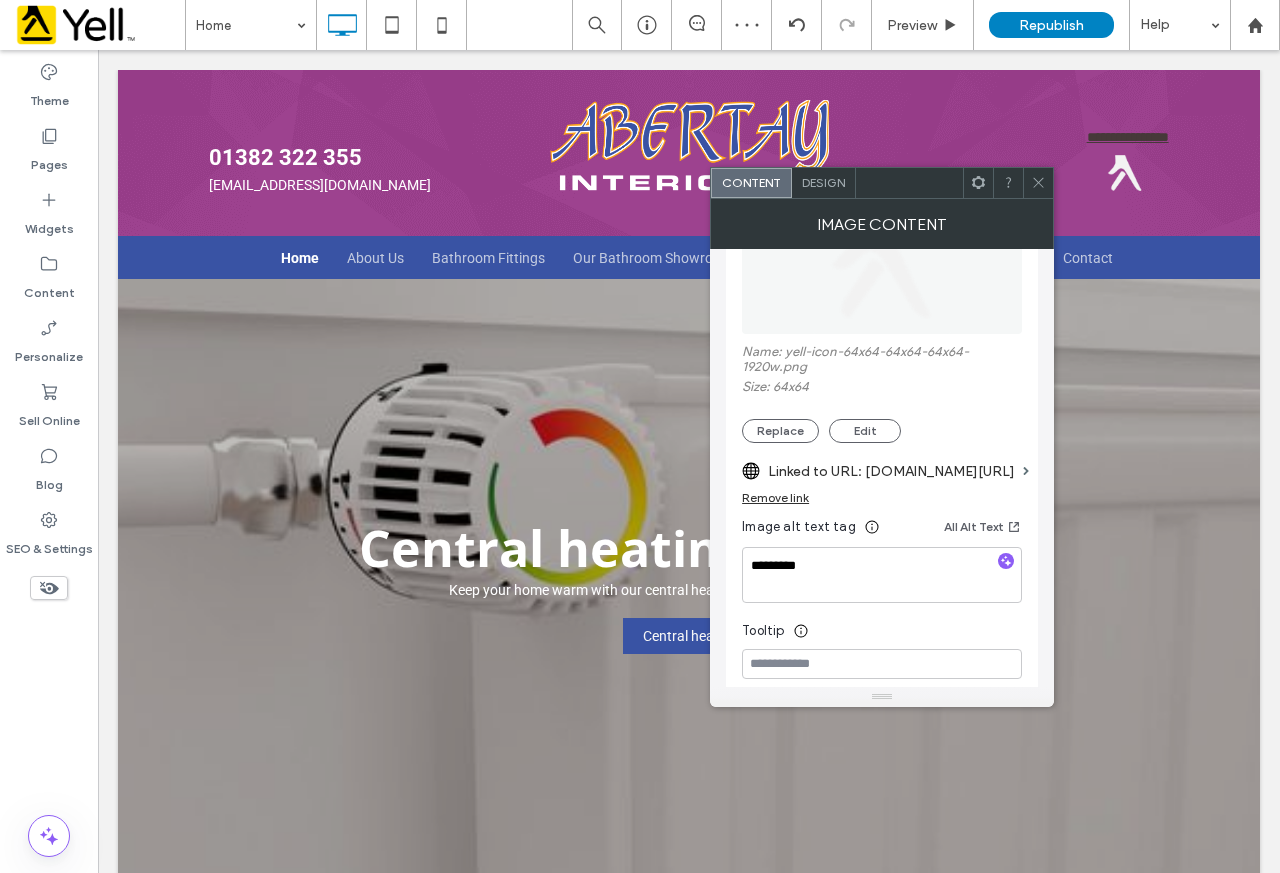 click at bounding box center (1038, 183) 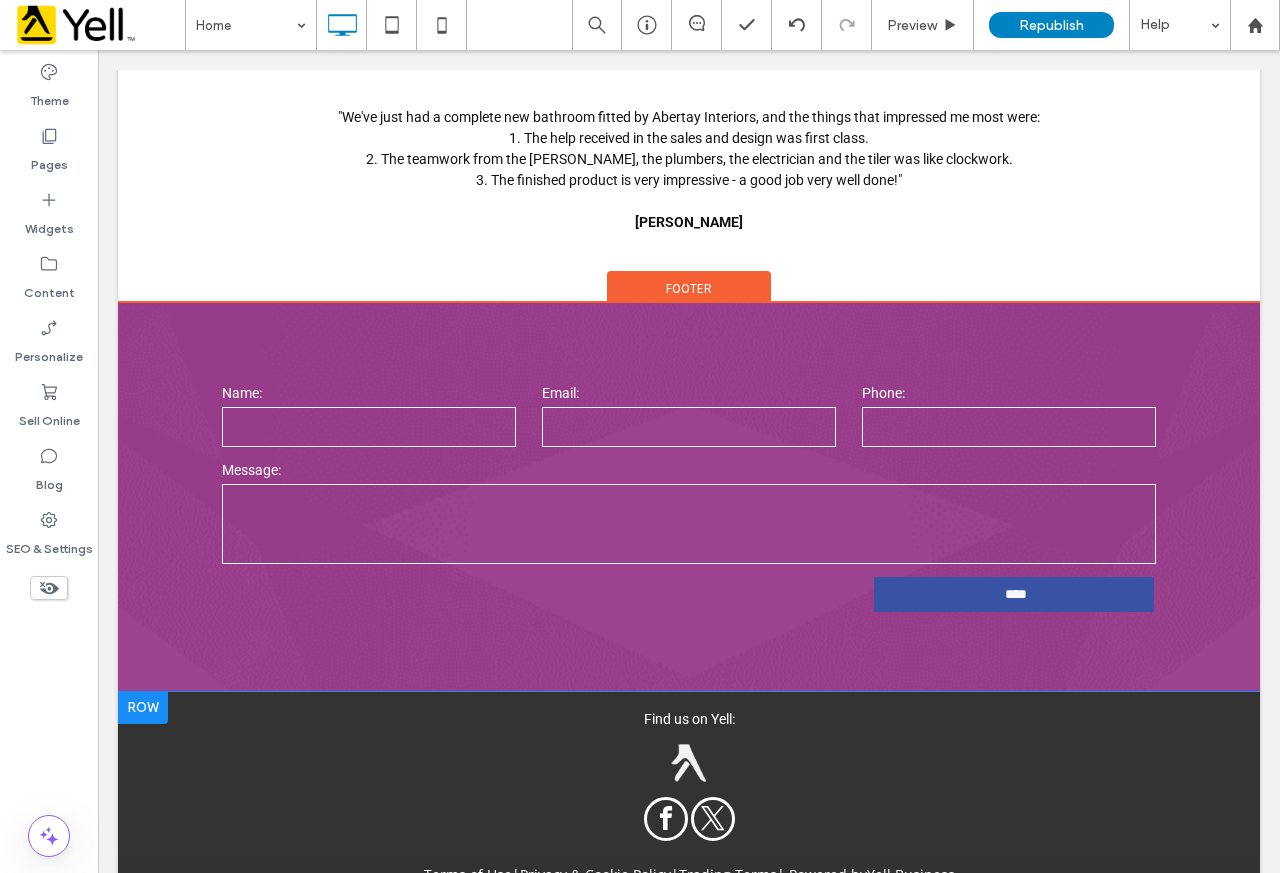 scroll, scrollTop: 3074, scrollLeft: 0, axis: vertical 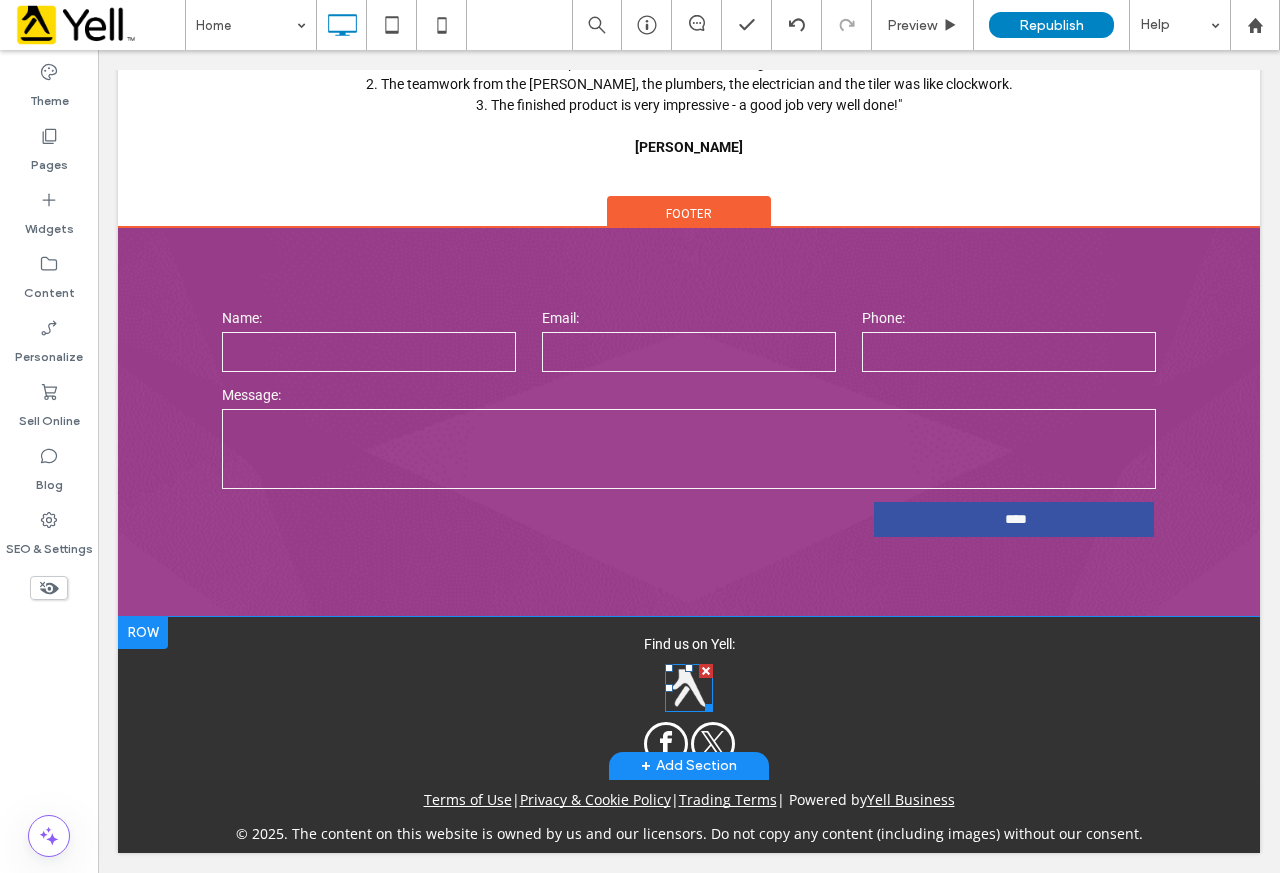 click at bounding box center [689, 688] 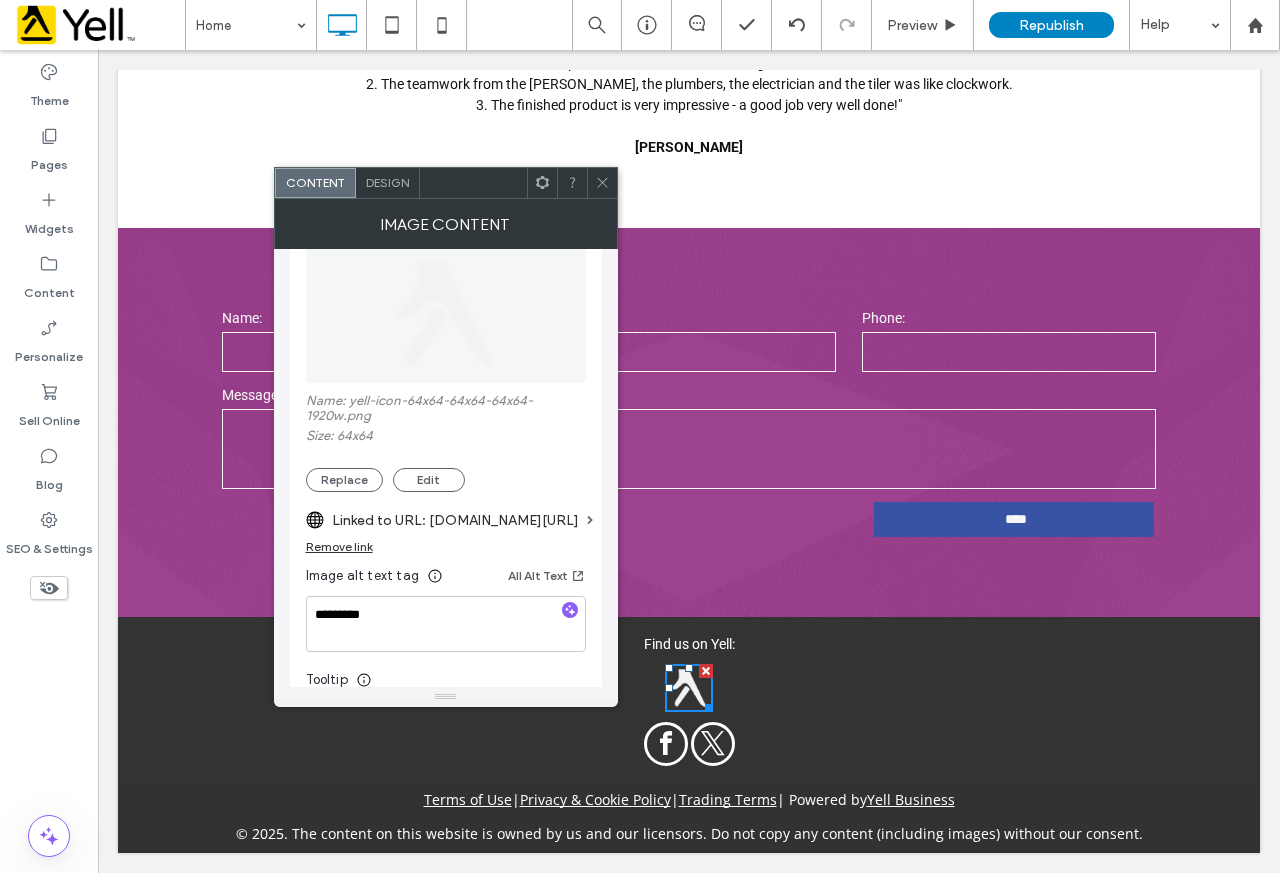 scroll, scrollTop: 300, scrollLeft: 0, axis: vertical 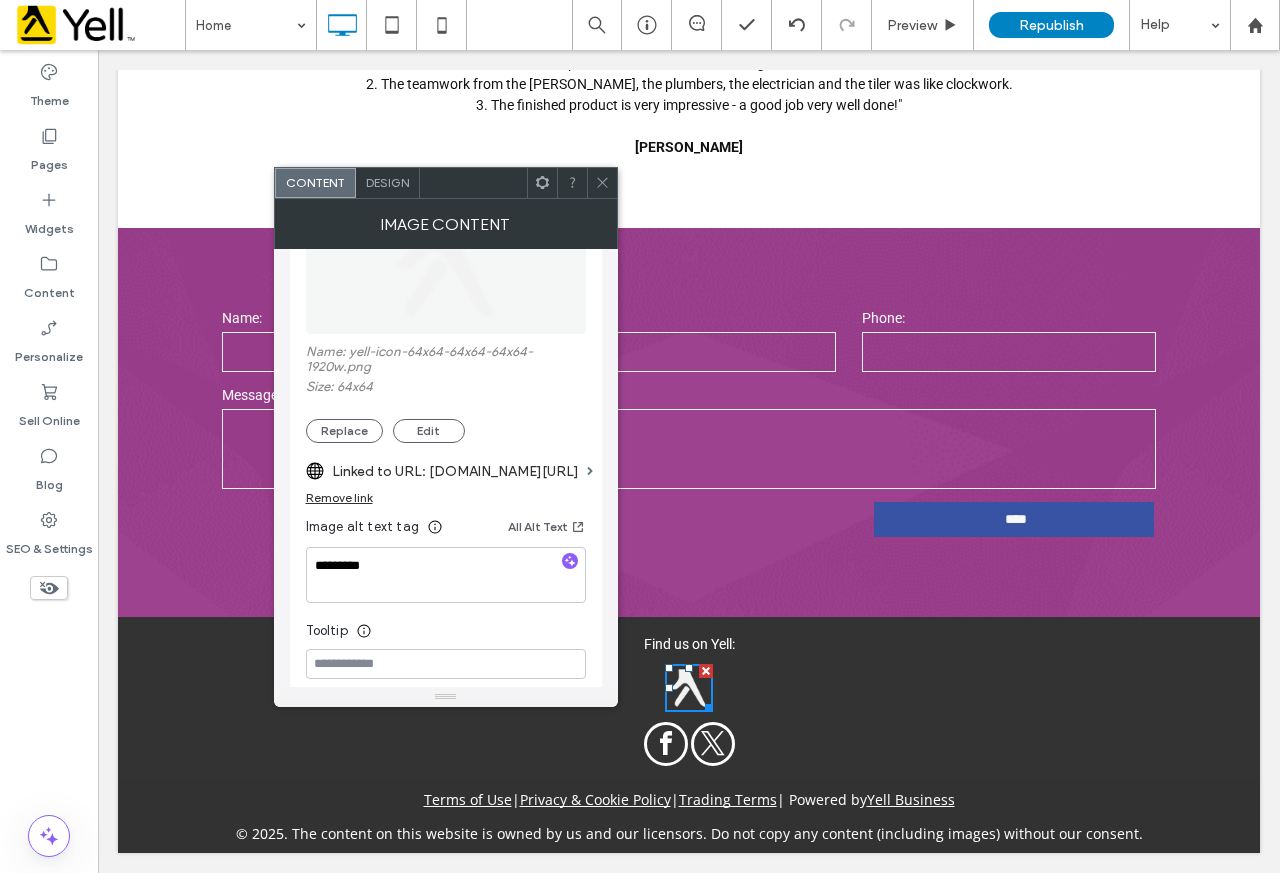click on "Remove link" at bounding box center (339, 497) 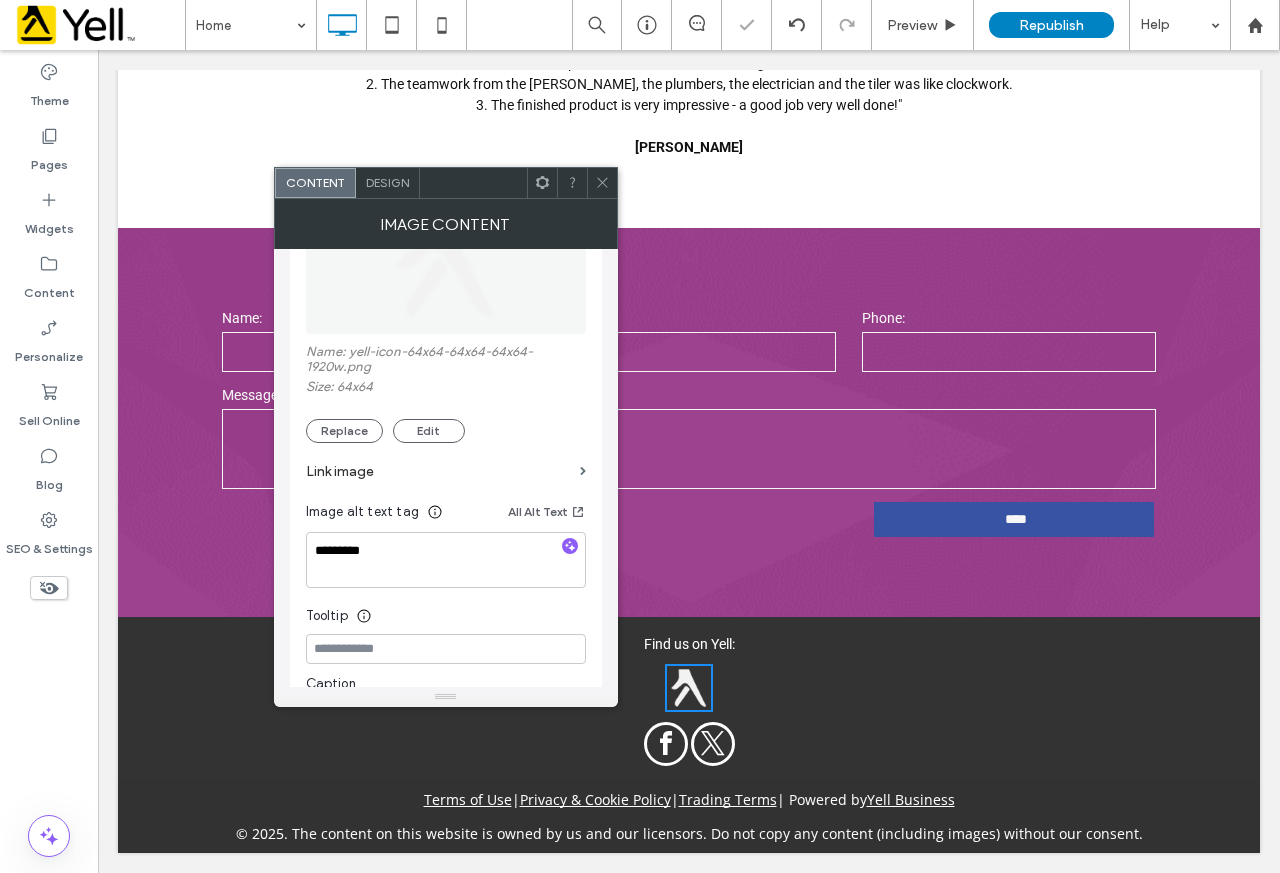click on "Link image" at bounding box center [439, 471] 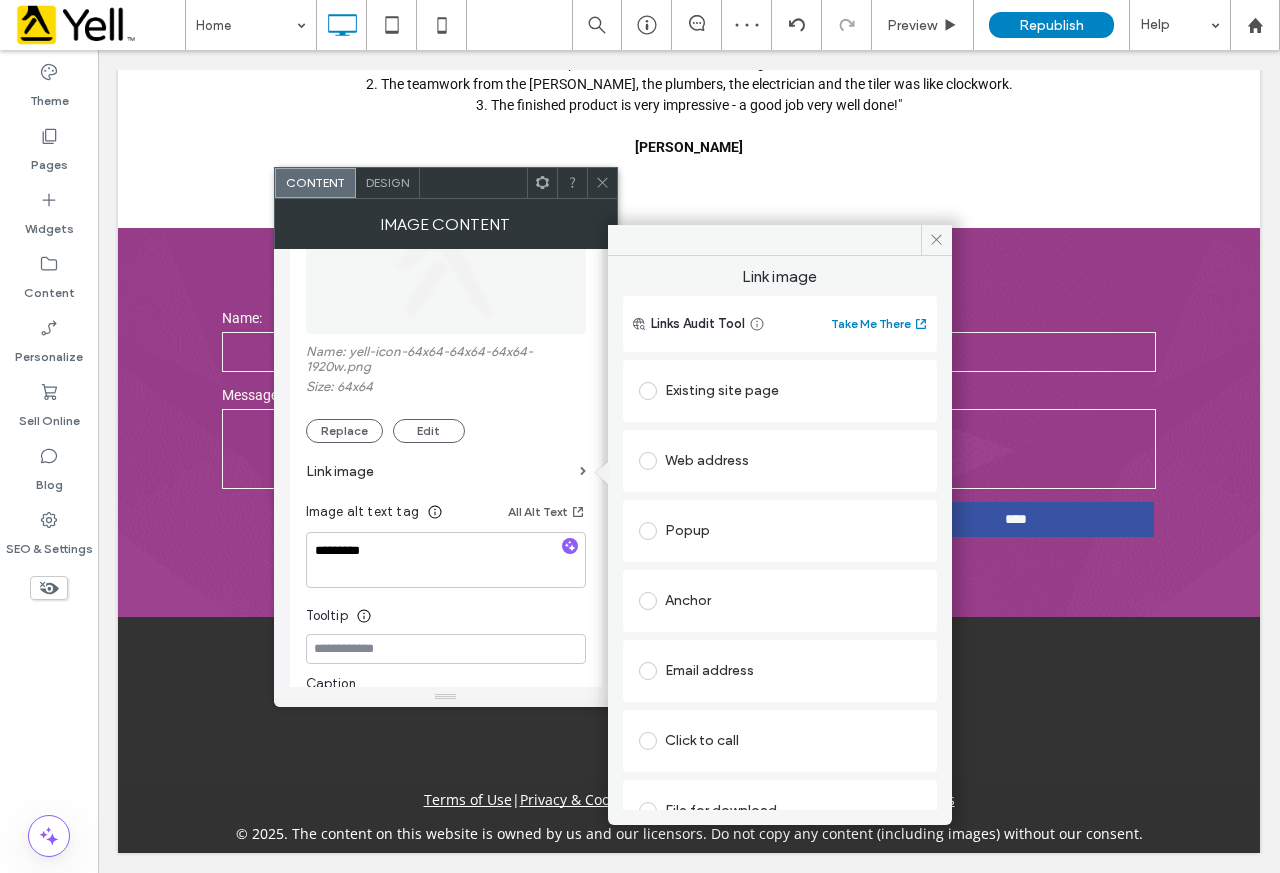 click on "Web address" at bounding box center (780, 461) 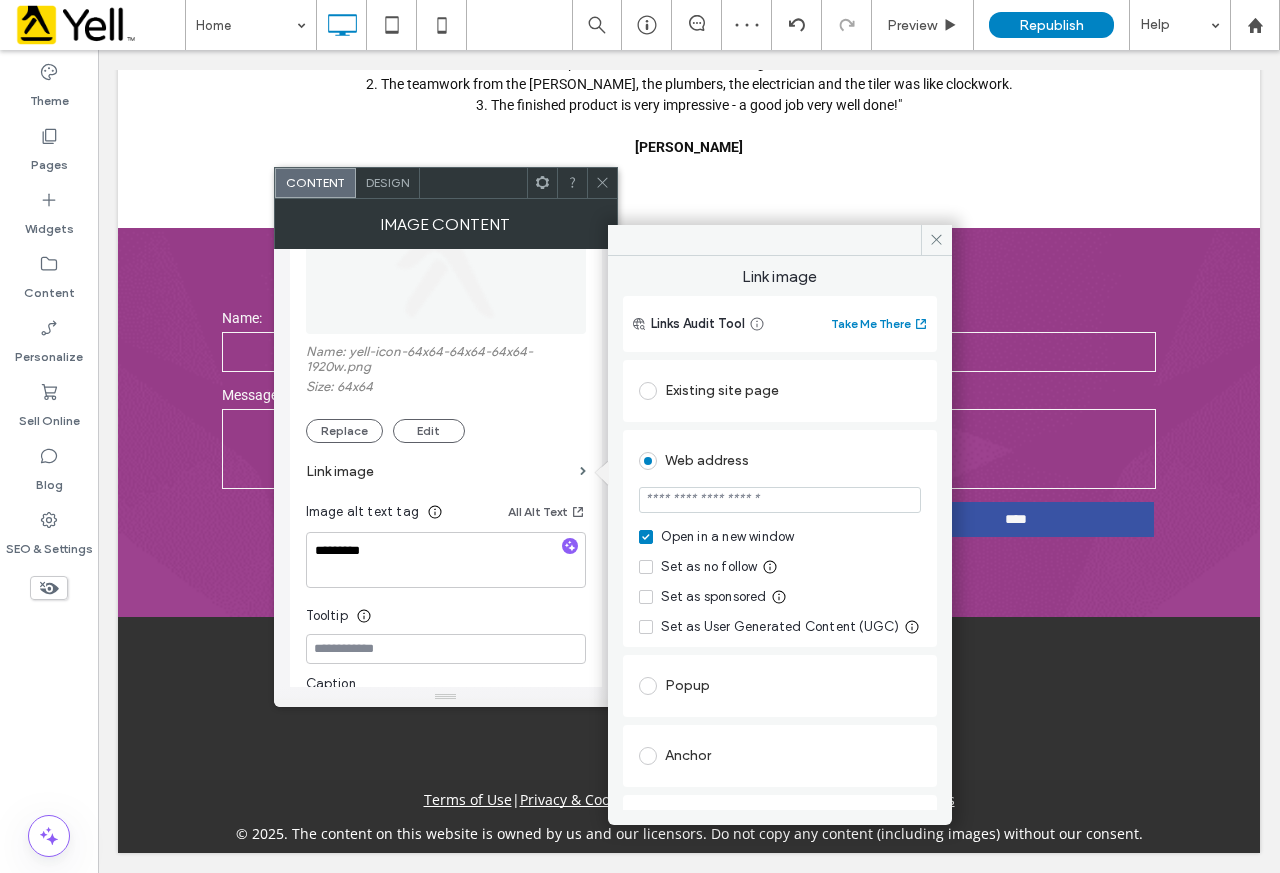click at bounding box center [780, 500] 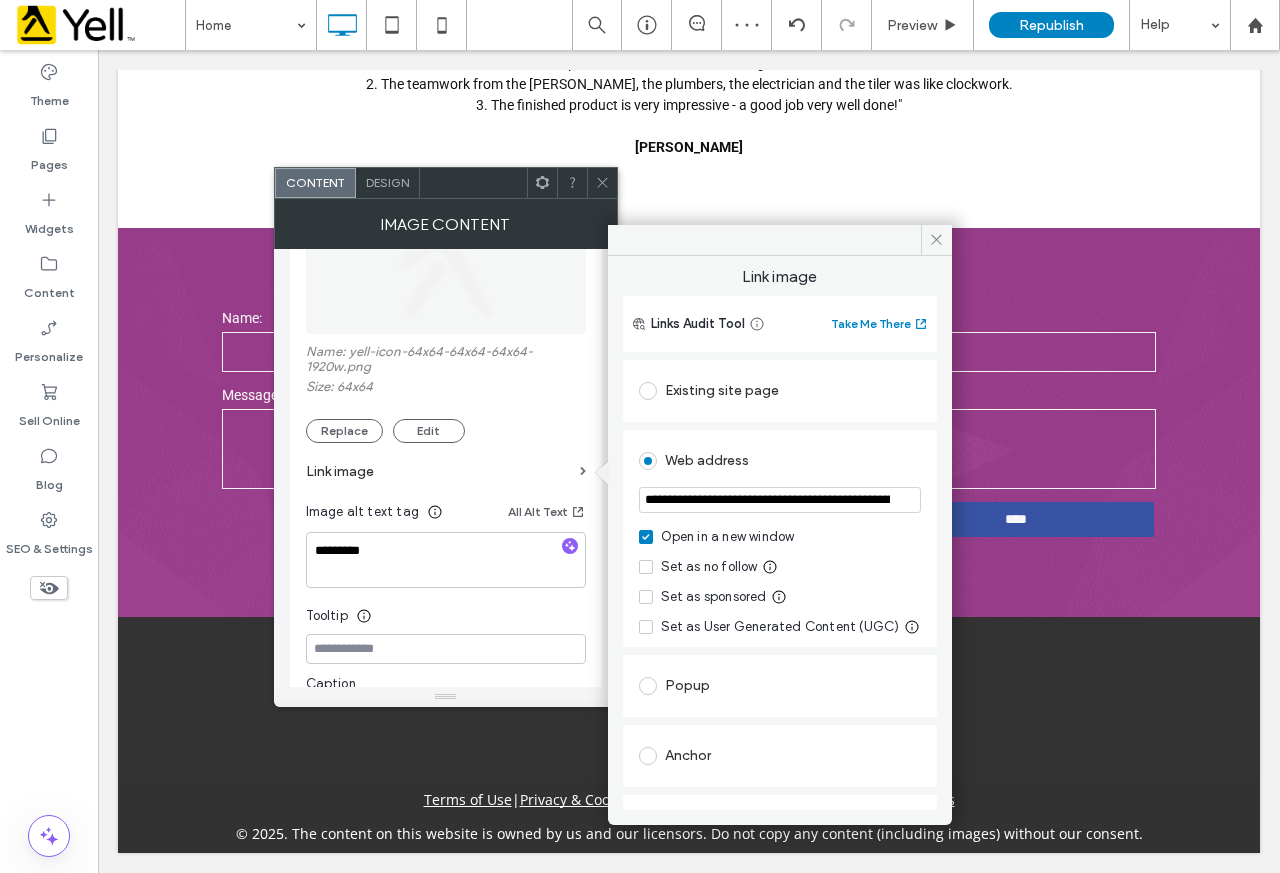 scroll, scrollTop: 0, scrollLeft: 178, axis: horizontal 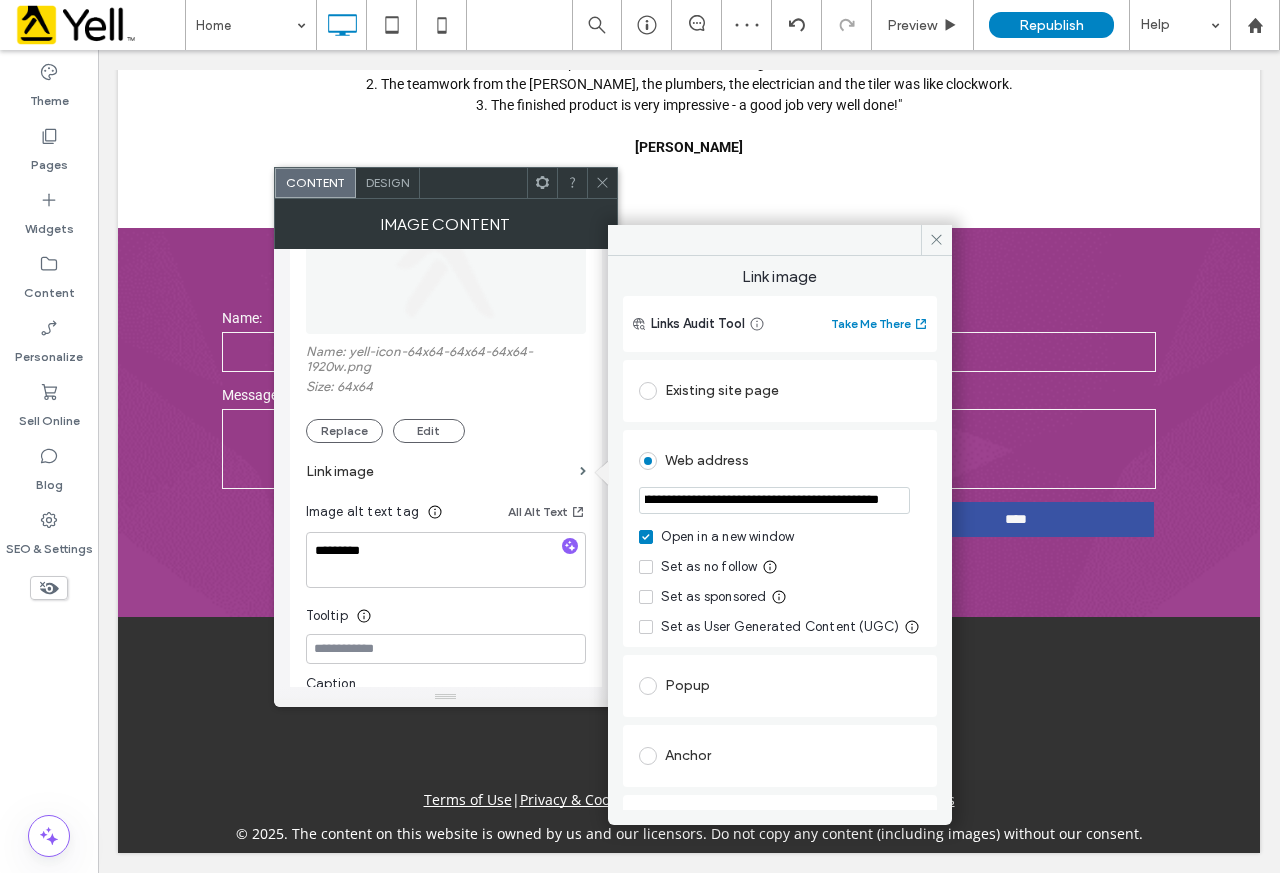 type on "**********" 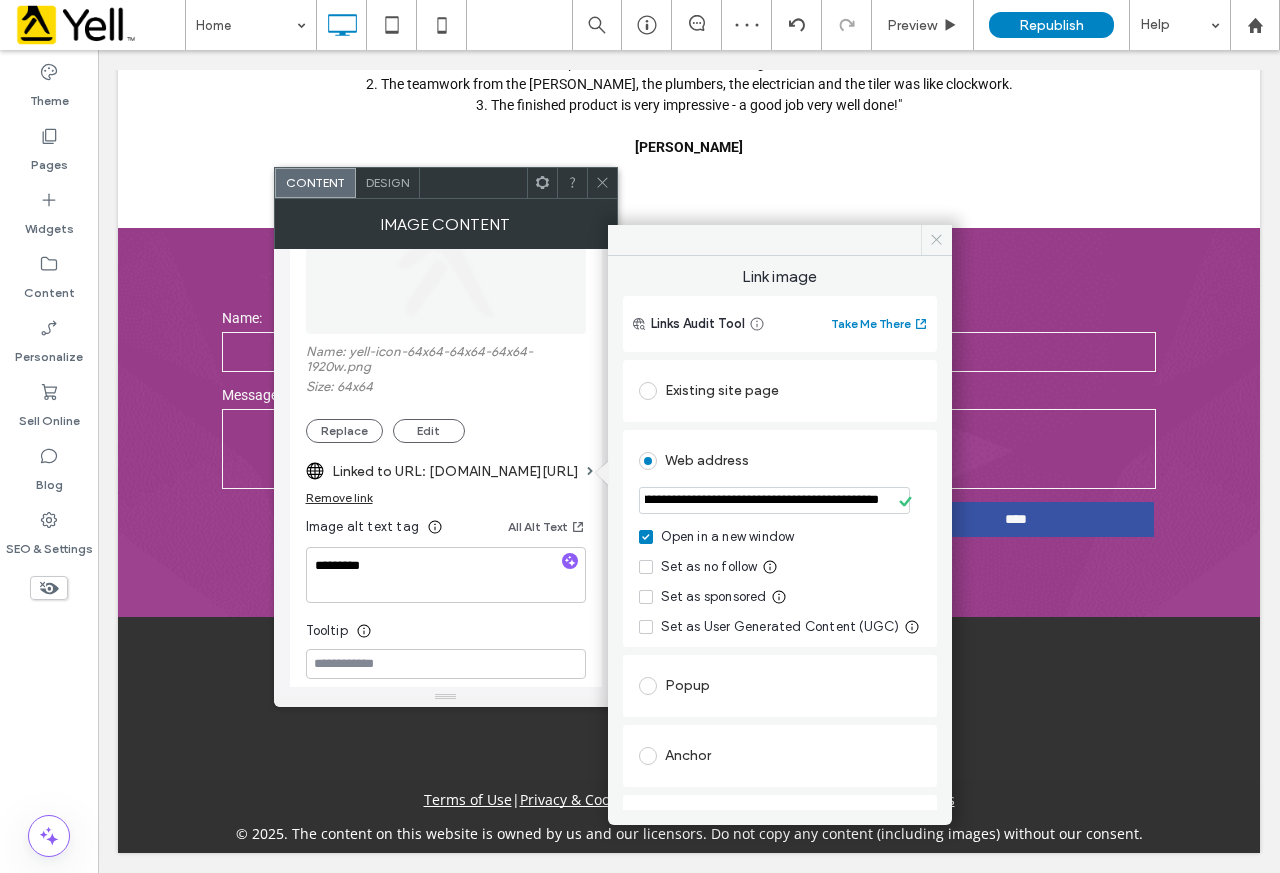 click at bounding box center (936, 240) 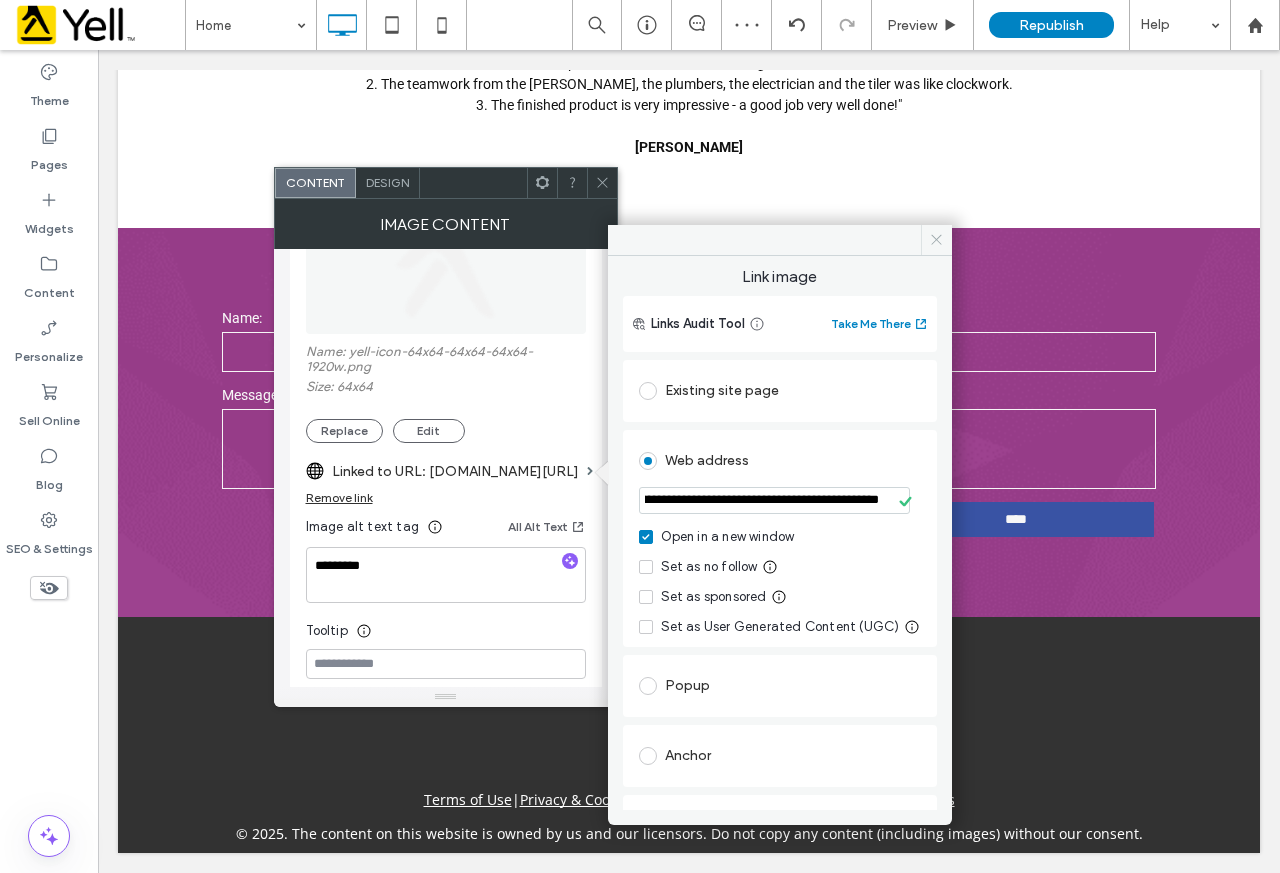 scroll, scrollTop: 0, scrollLeft: 0, axis: both 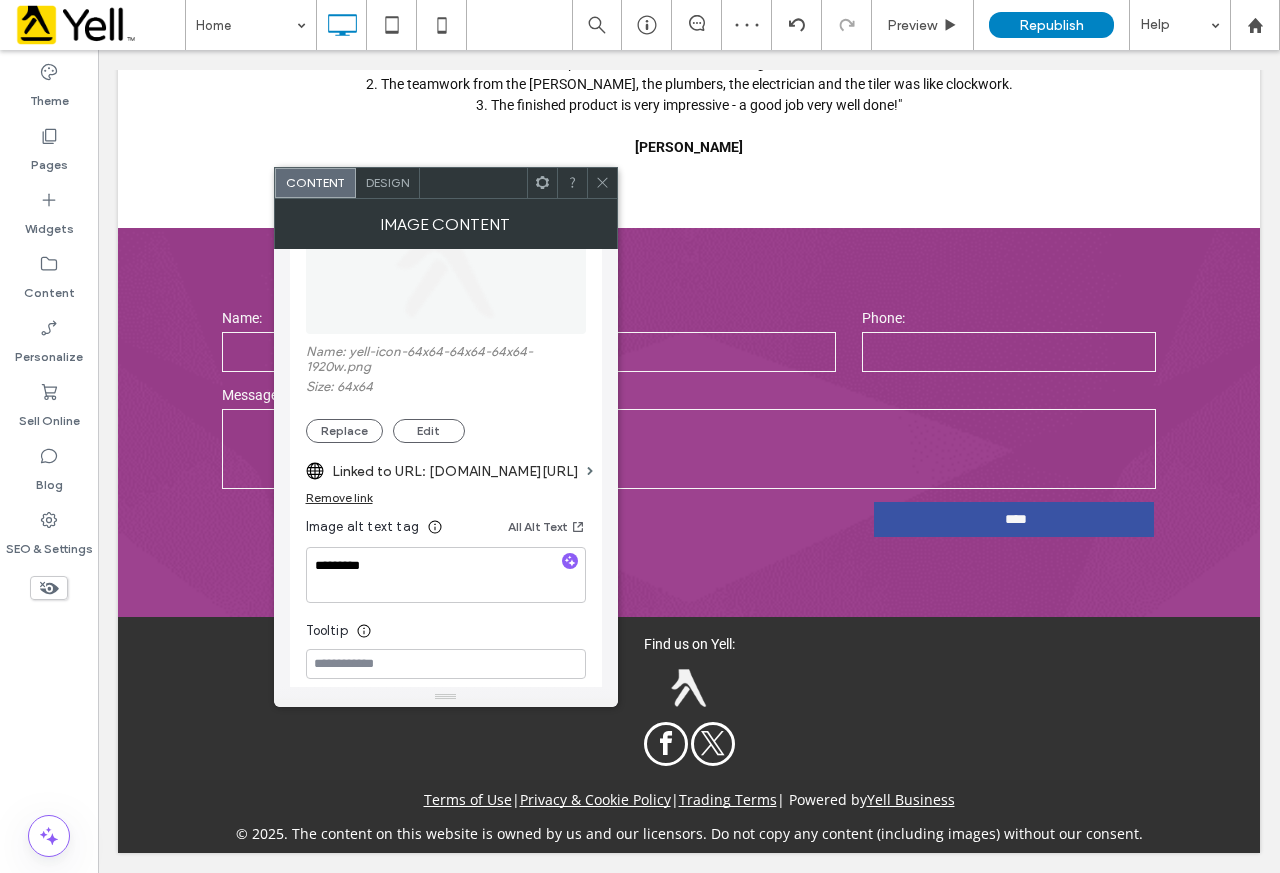 click at bounding box center [602, 183] 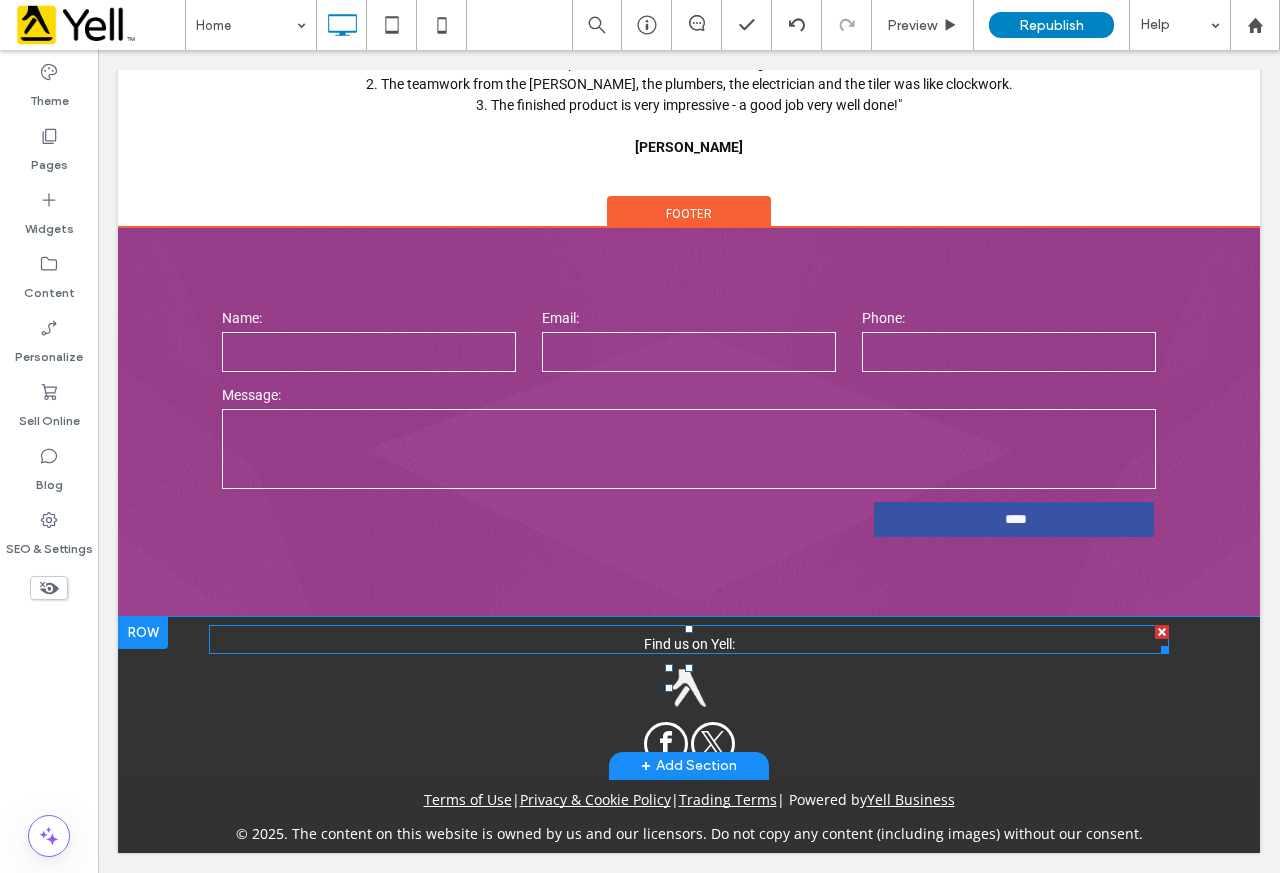 click on "Find us on Yell:" at bounding box center [689, 644] 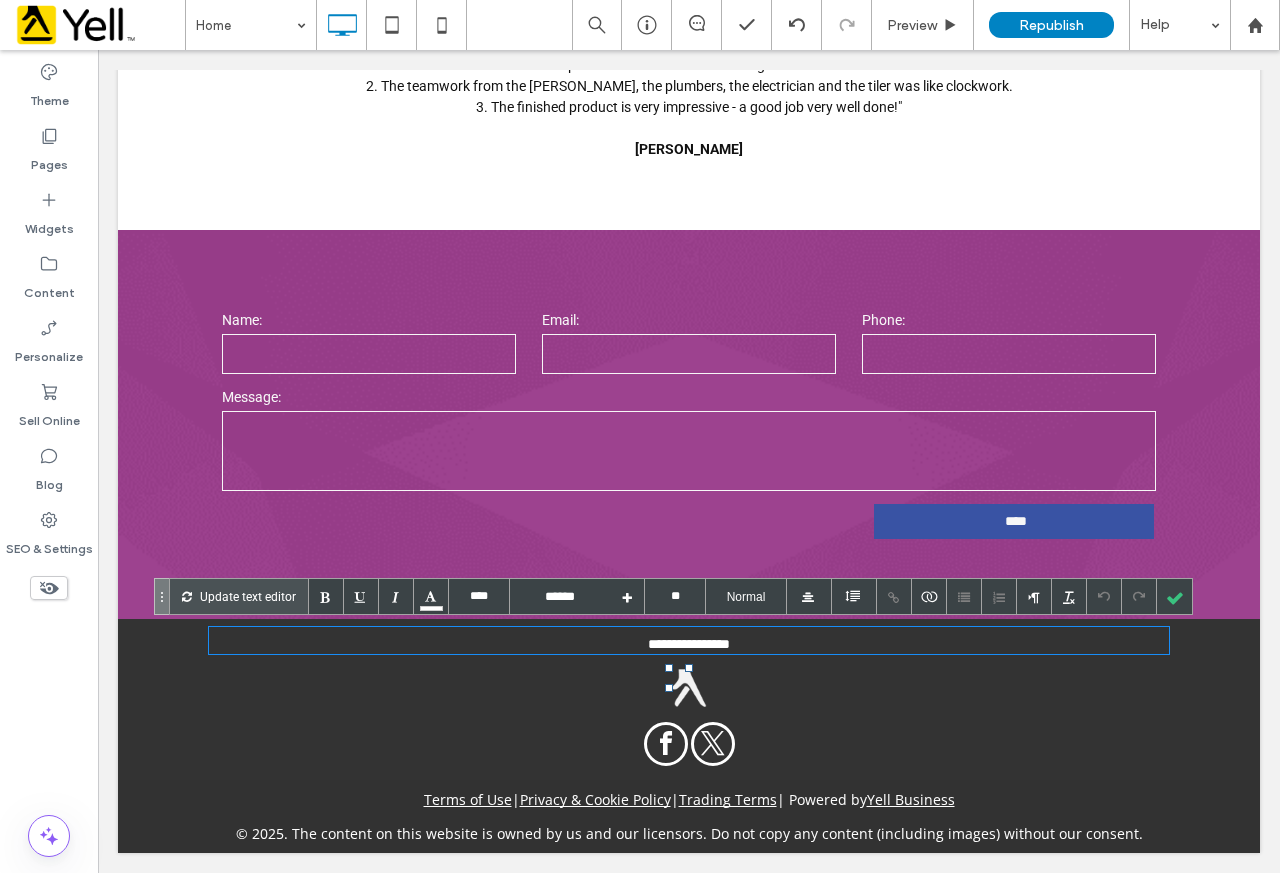 click on "**********" at bounding box center [689, 644] 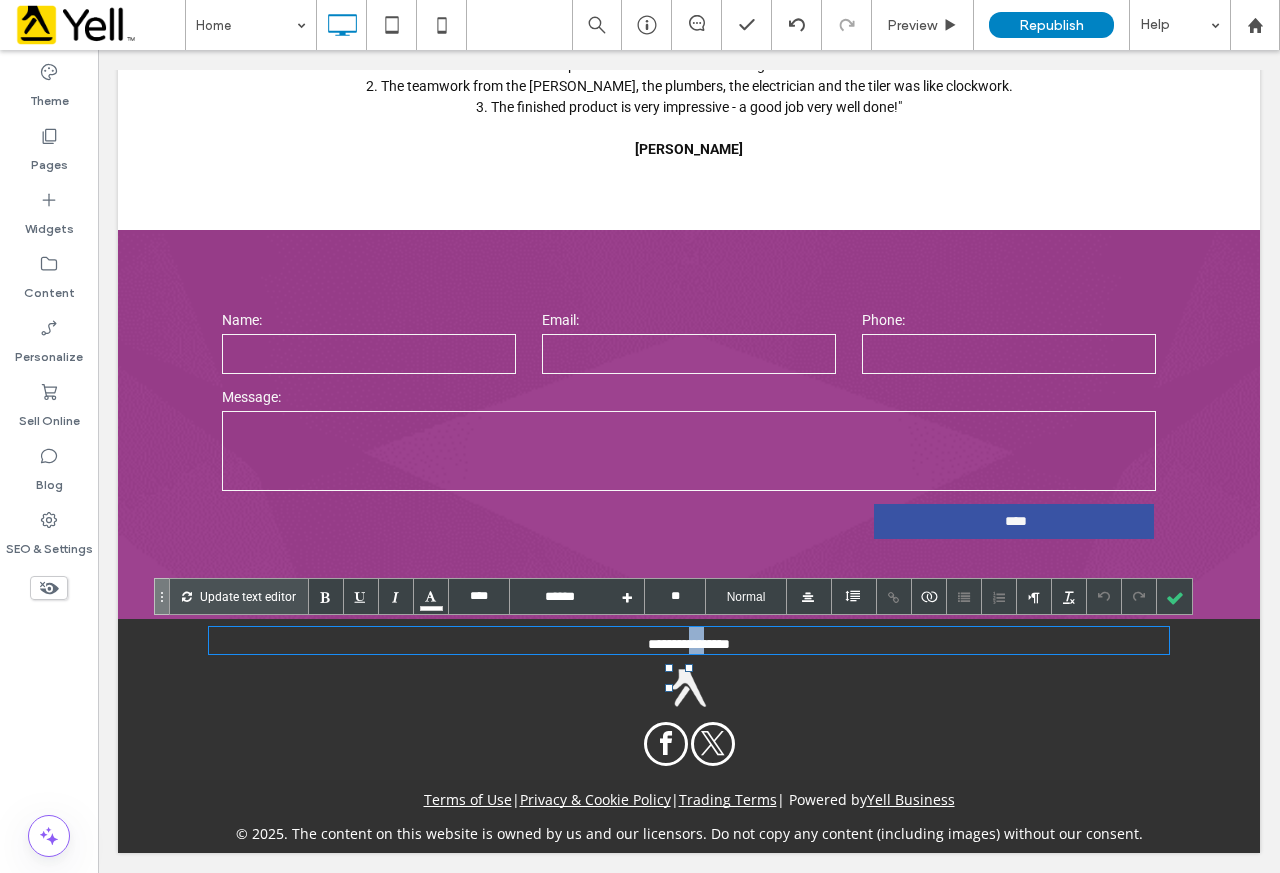 click on "**********" at bounding box center [689, 644] 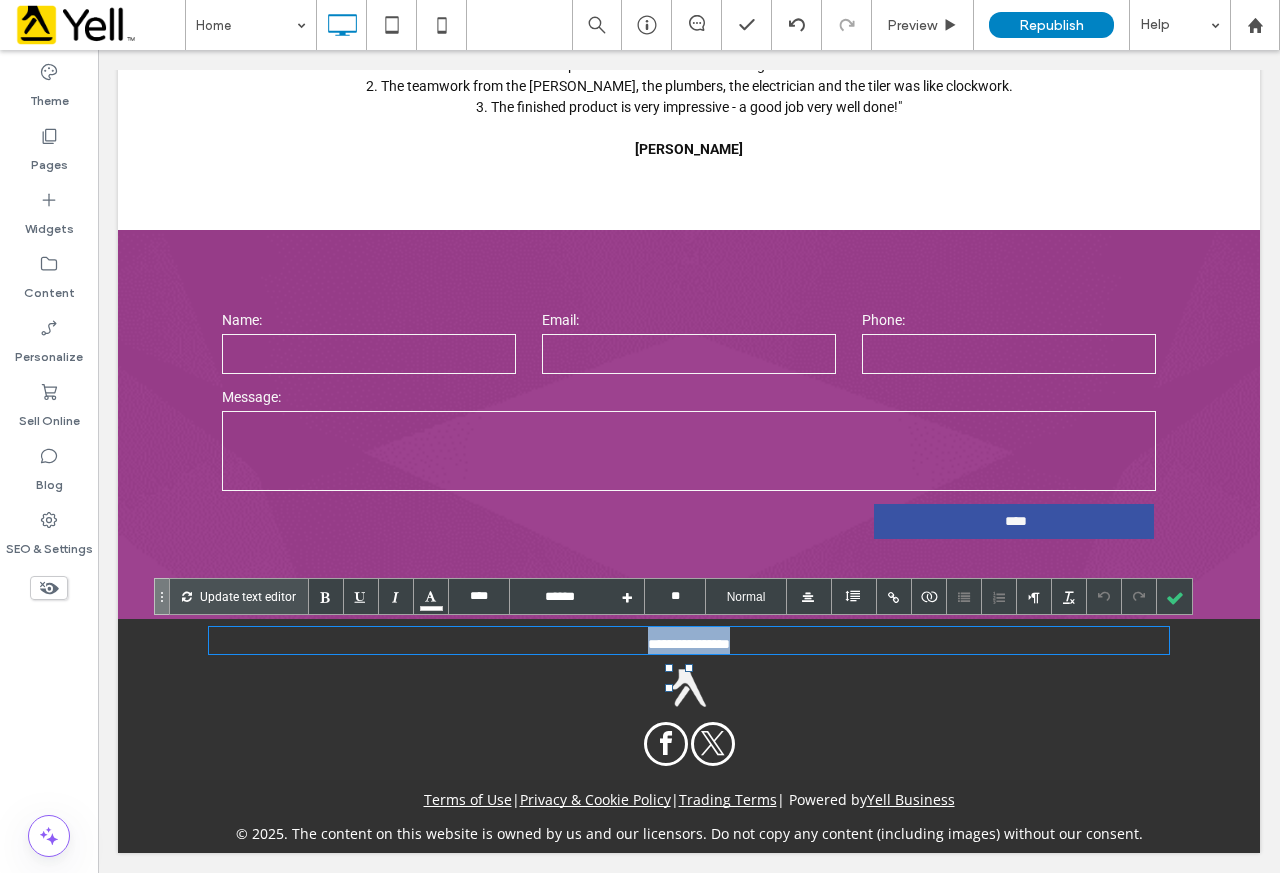 click on "**********" at bounding box center (689, 644) 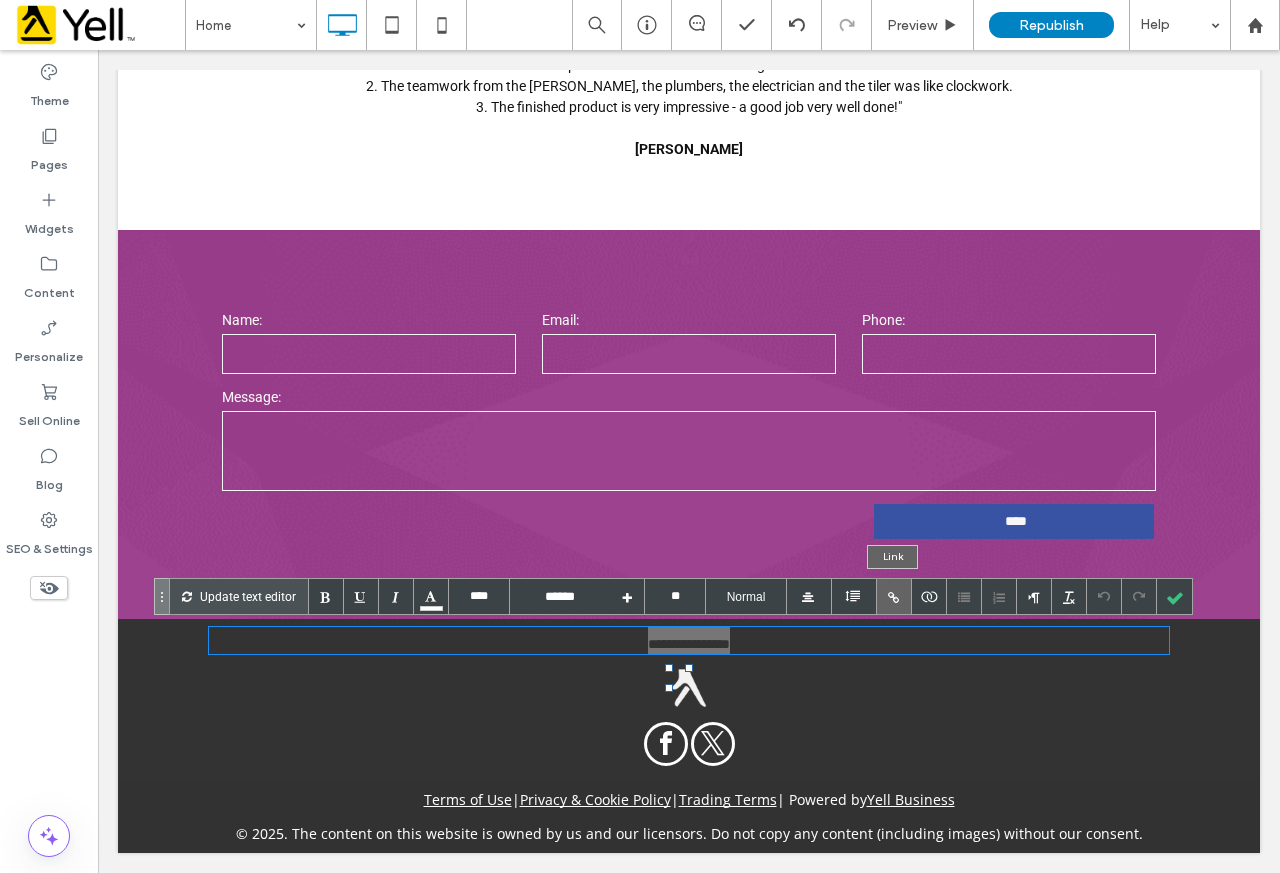 click at bounding box center [894, 596] 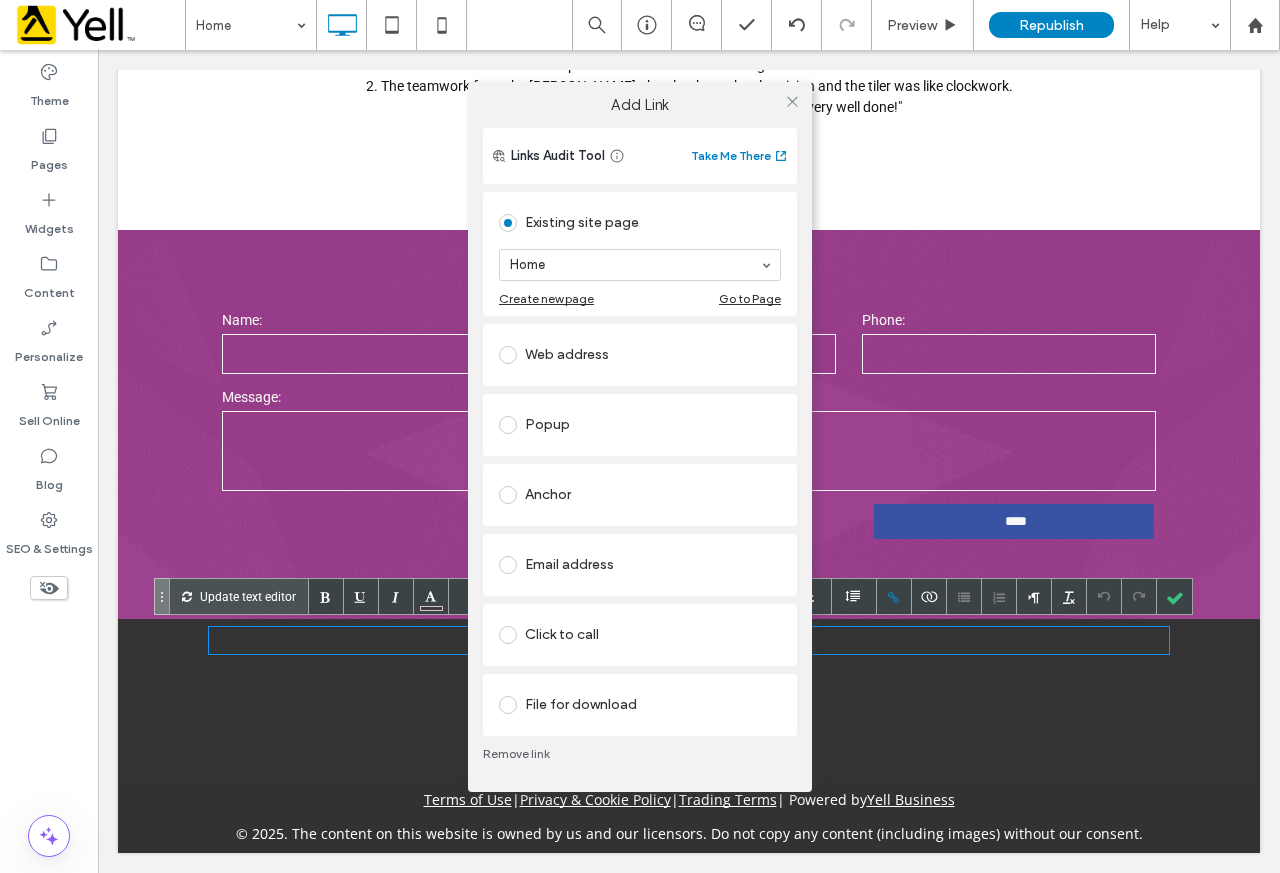 click on "Web address" at bounding box center [640, 355] 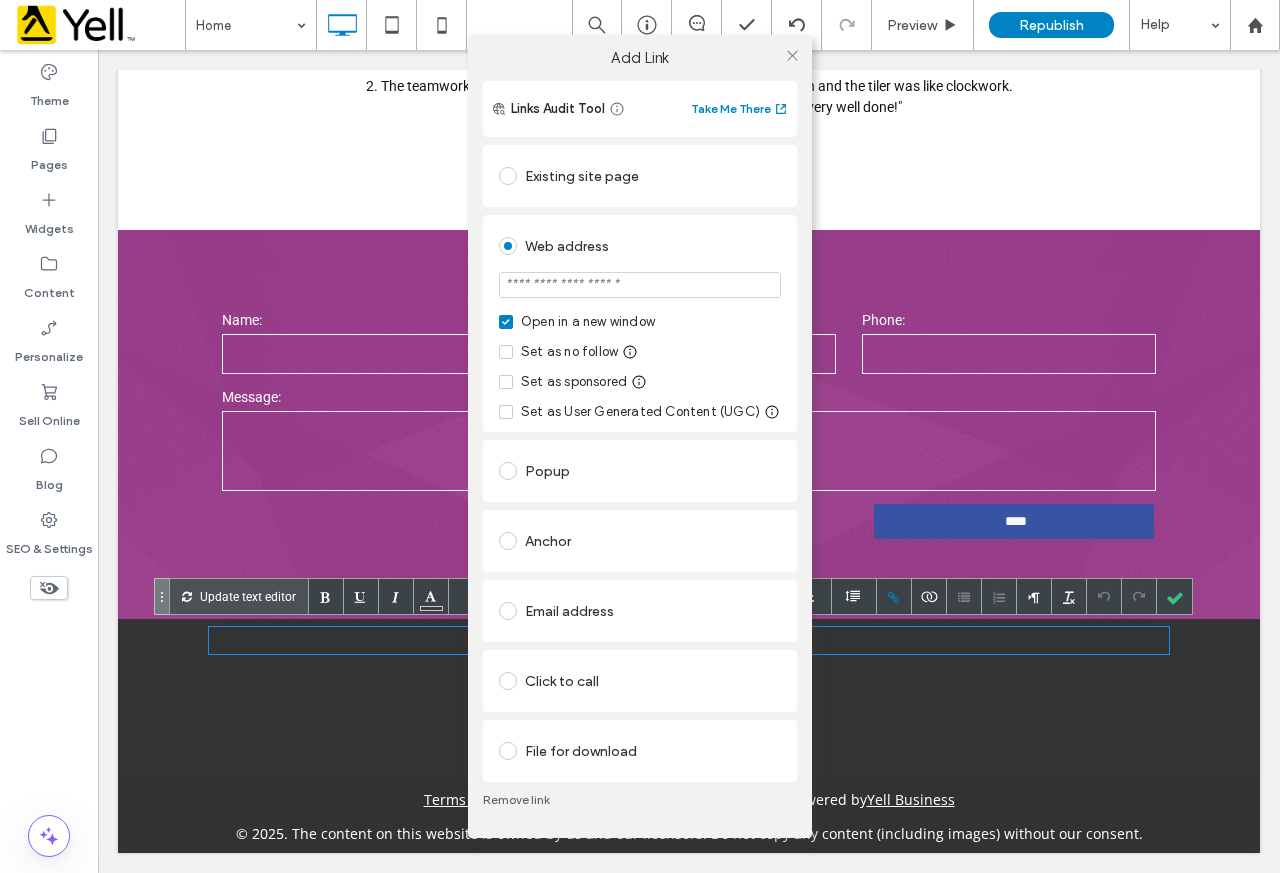 click at bounding box center (640, 285) 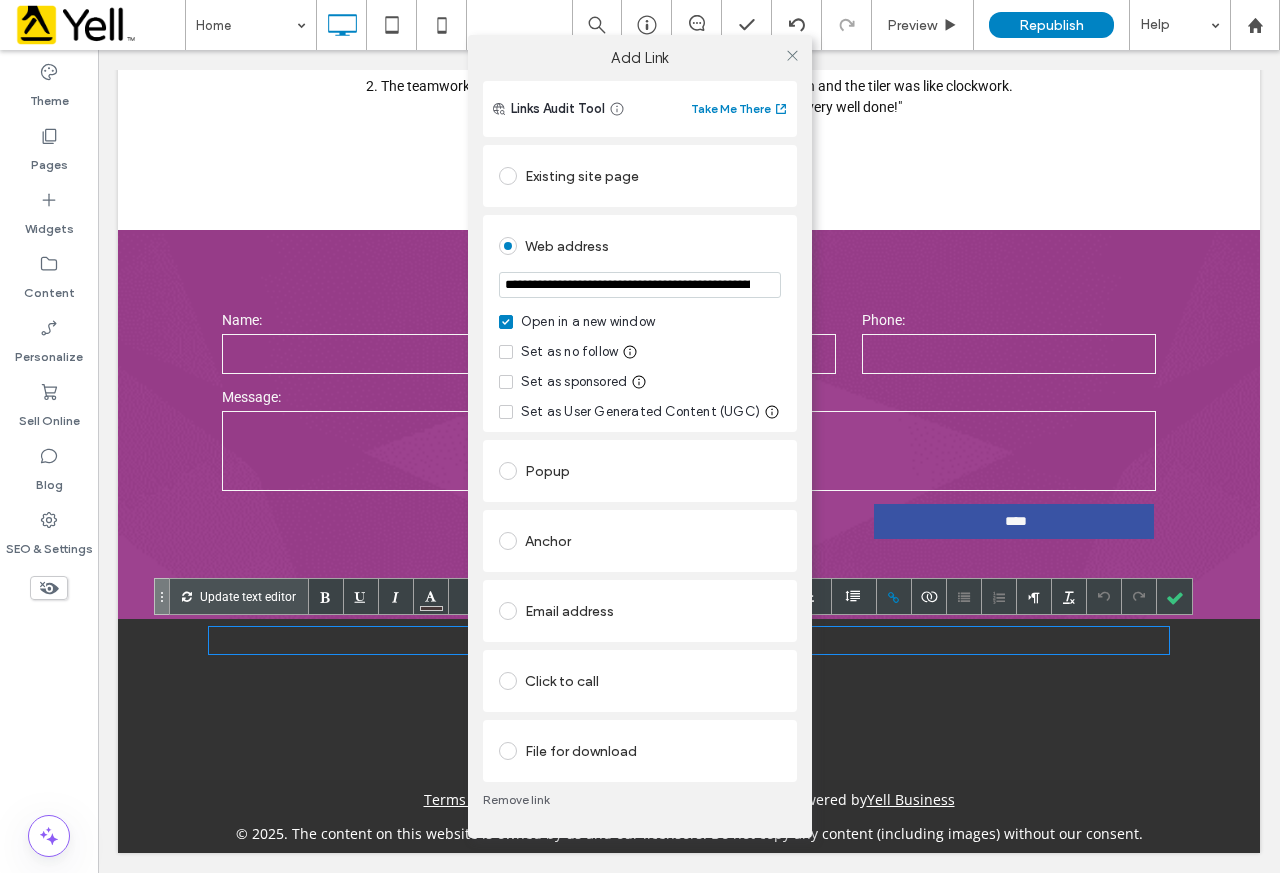 scroll, scrollTop: 0, scrollLeft: 167, axis: horizontal 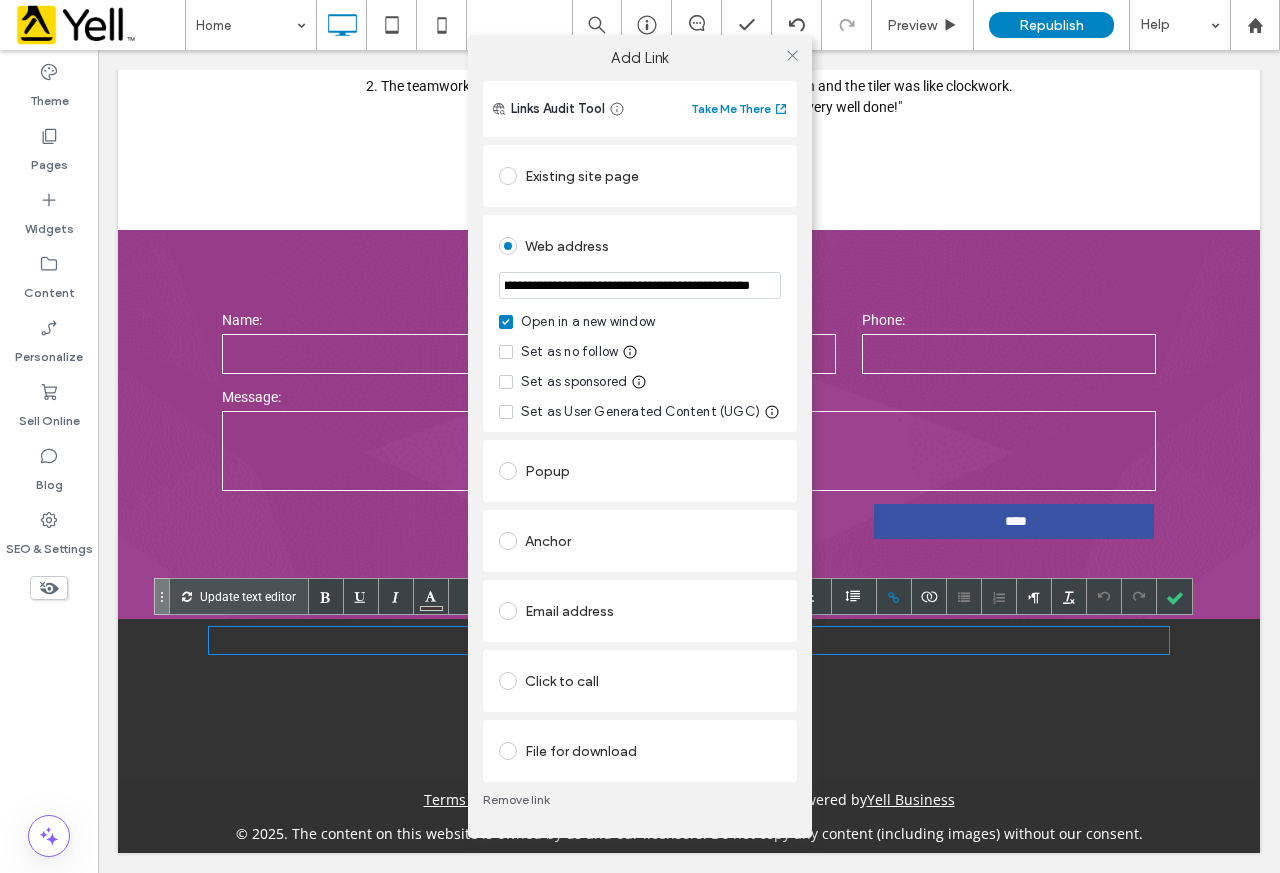 type on "**********" 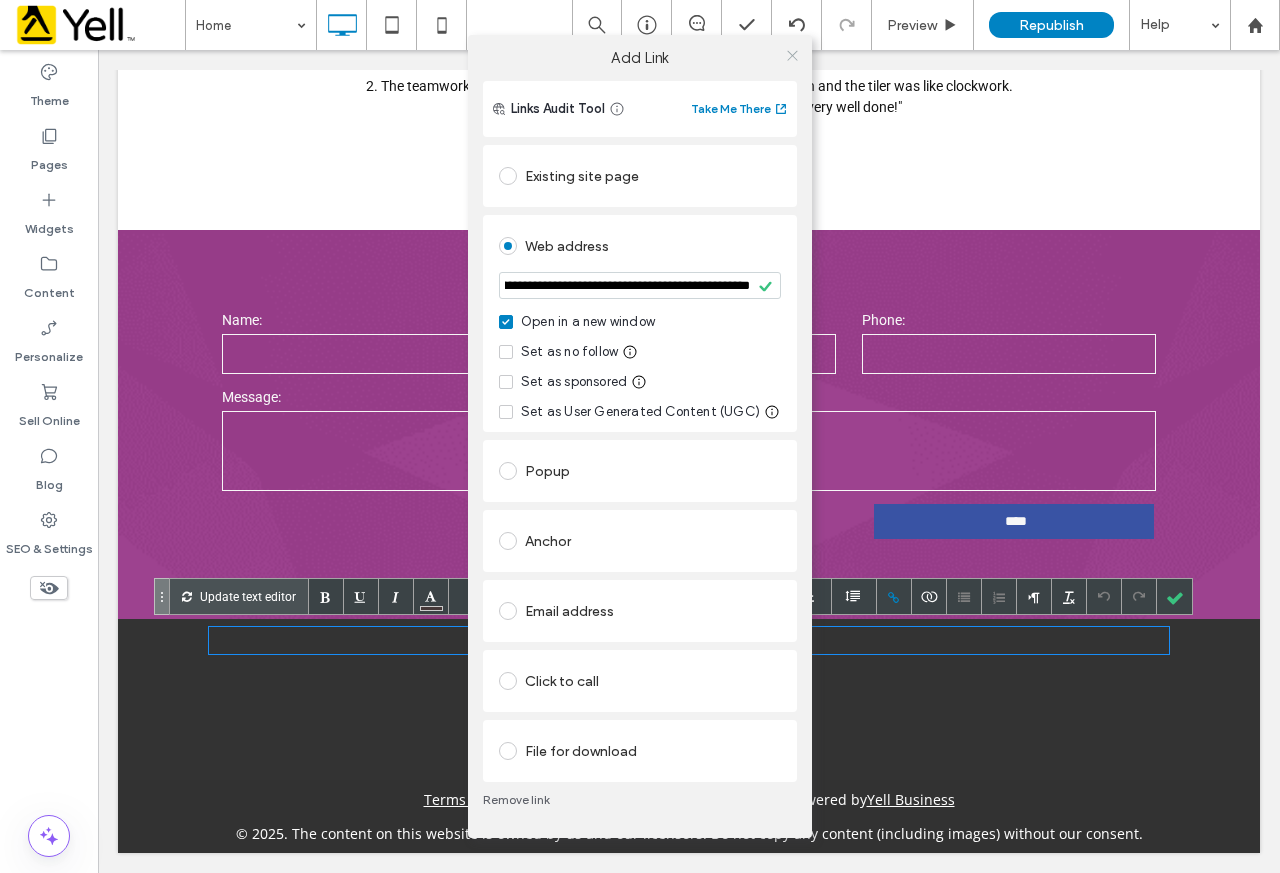 click at bounding box center [792, 55] 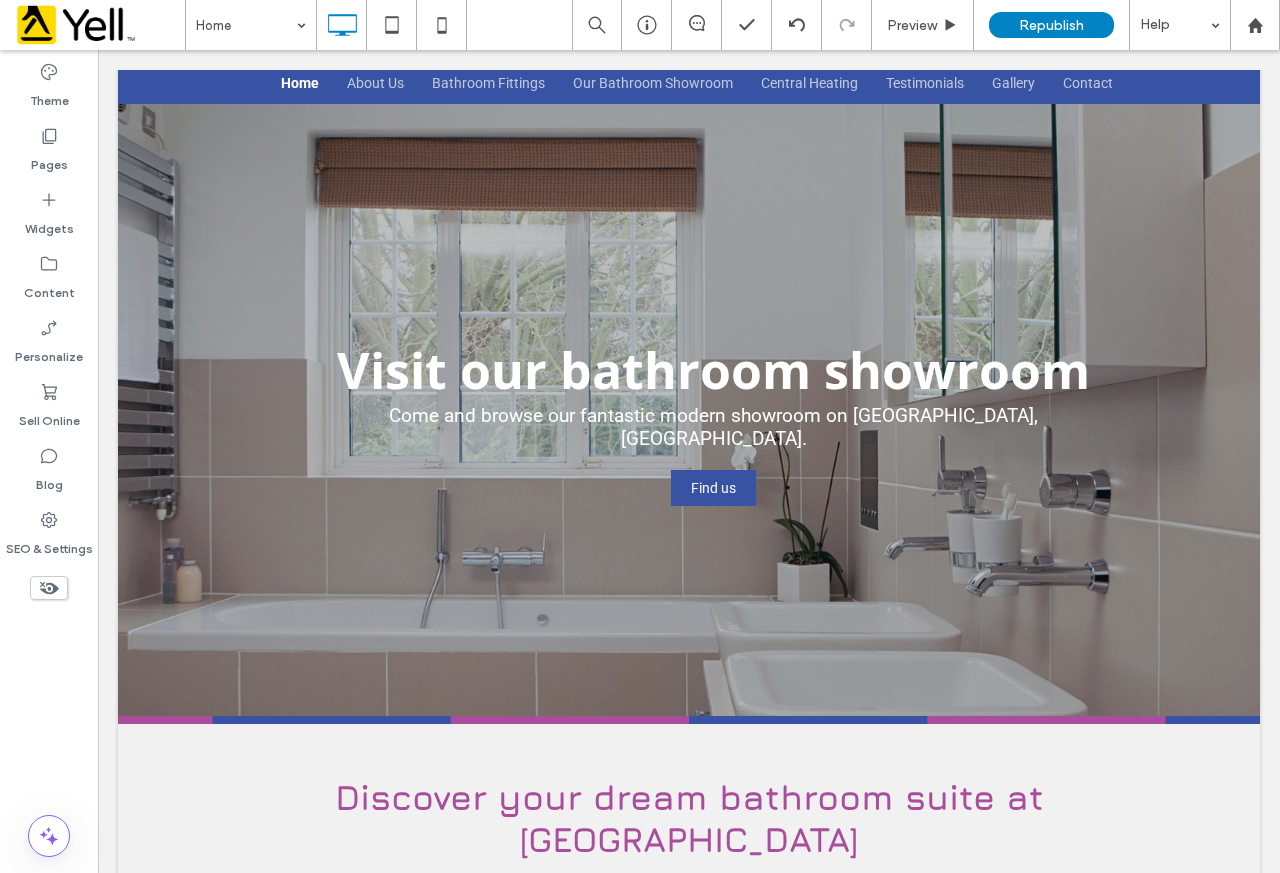 scroll, scrollTop: 0, scrollLeft: 0, axis: both 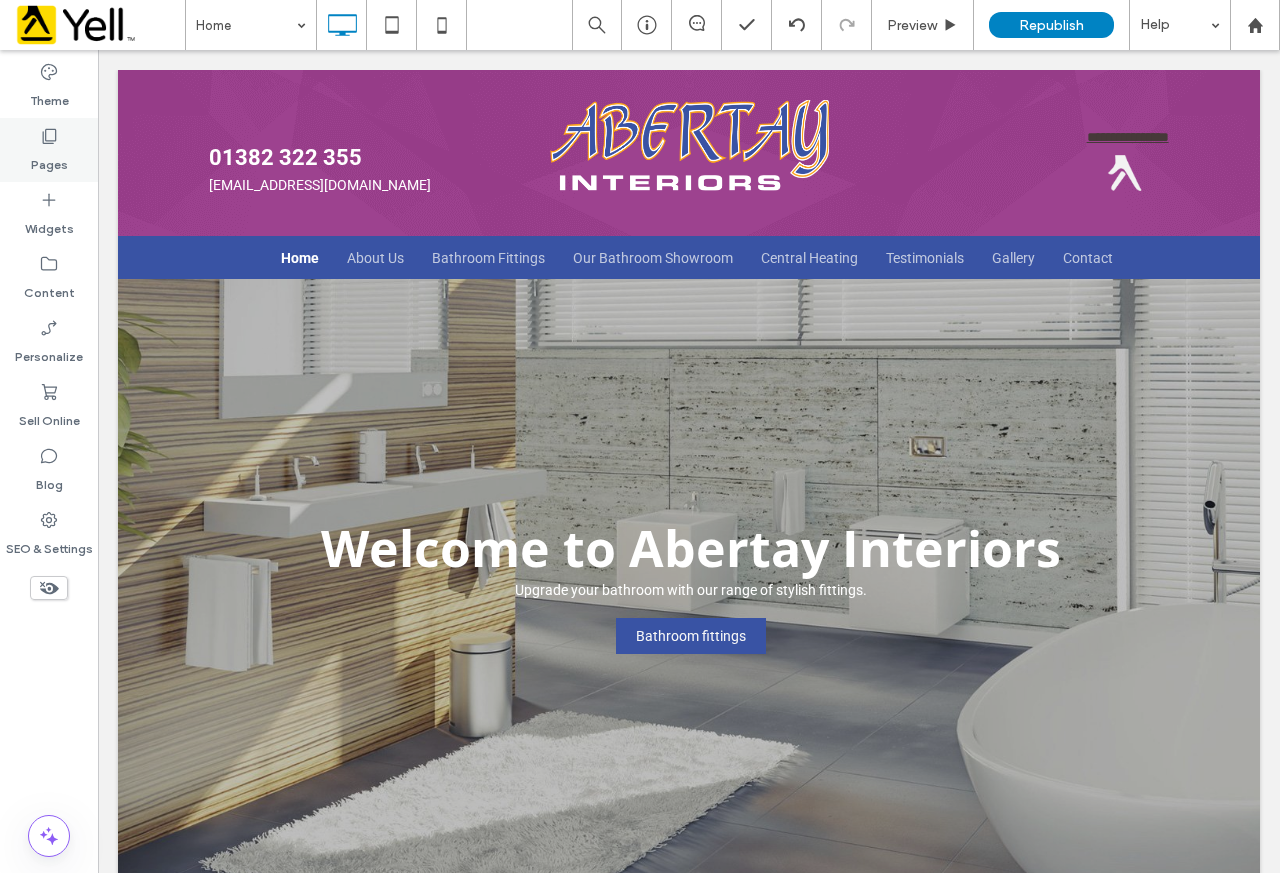 click 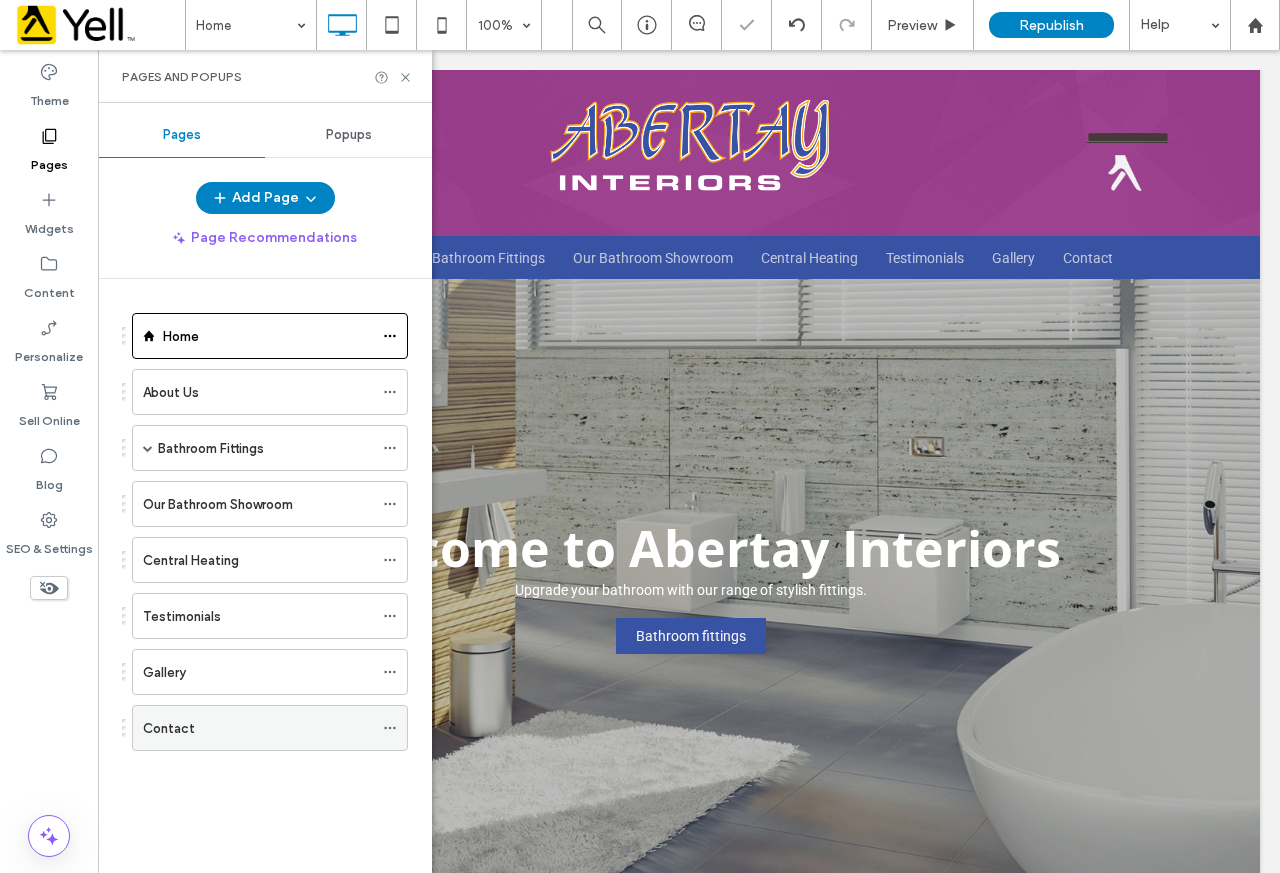 click on "Contact" at bounding box center [169, 728] 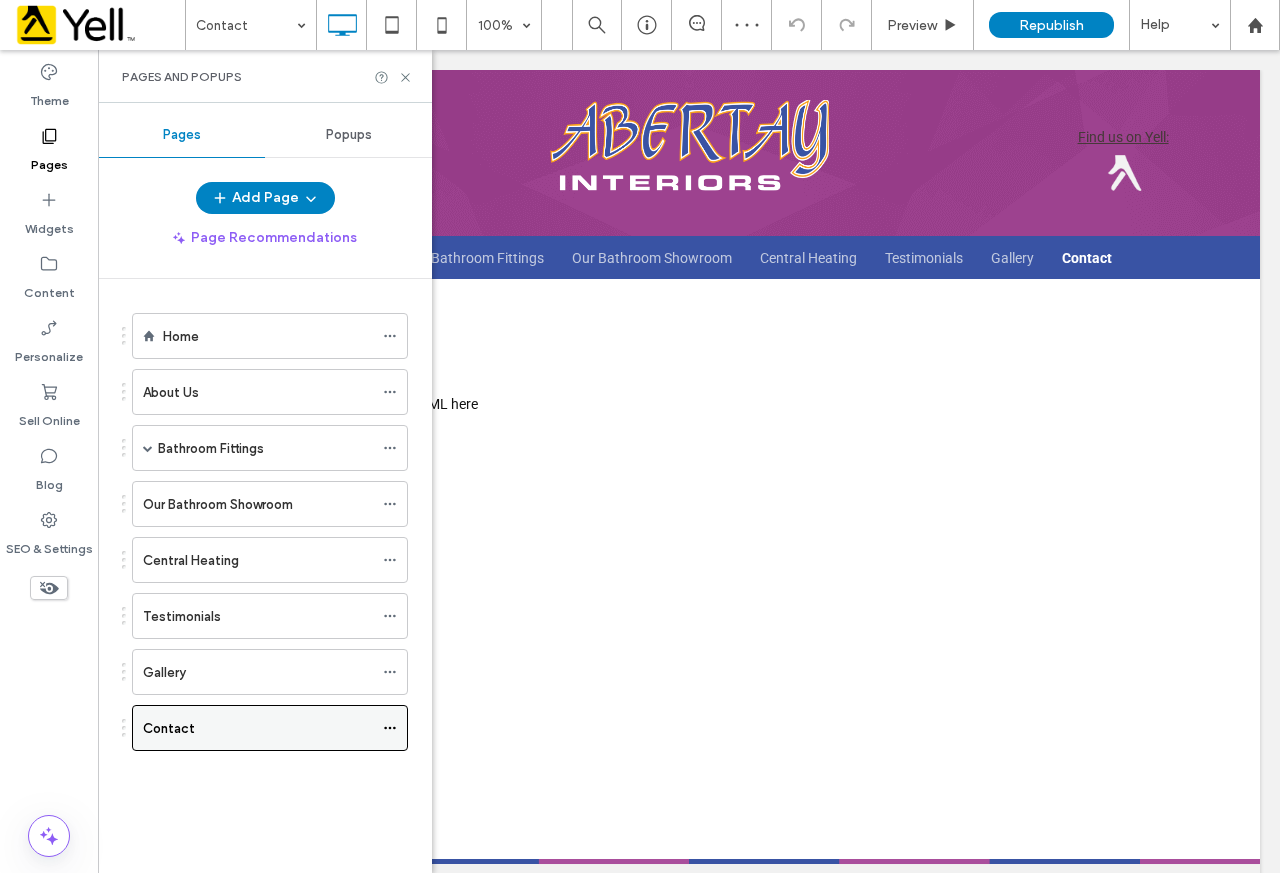 scroll, scrollTop: 0, scrollLeft: 0, axis: both 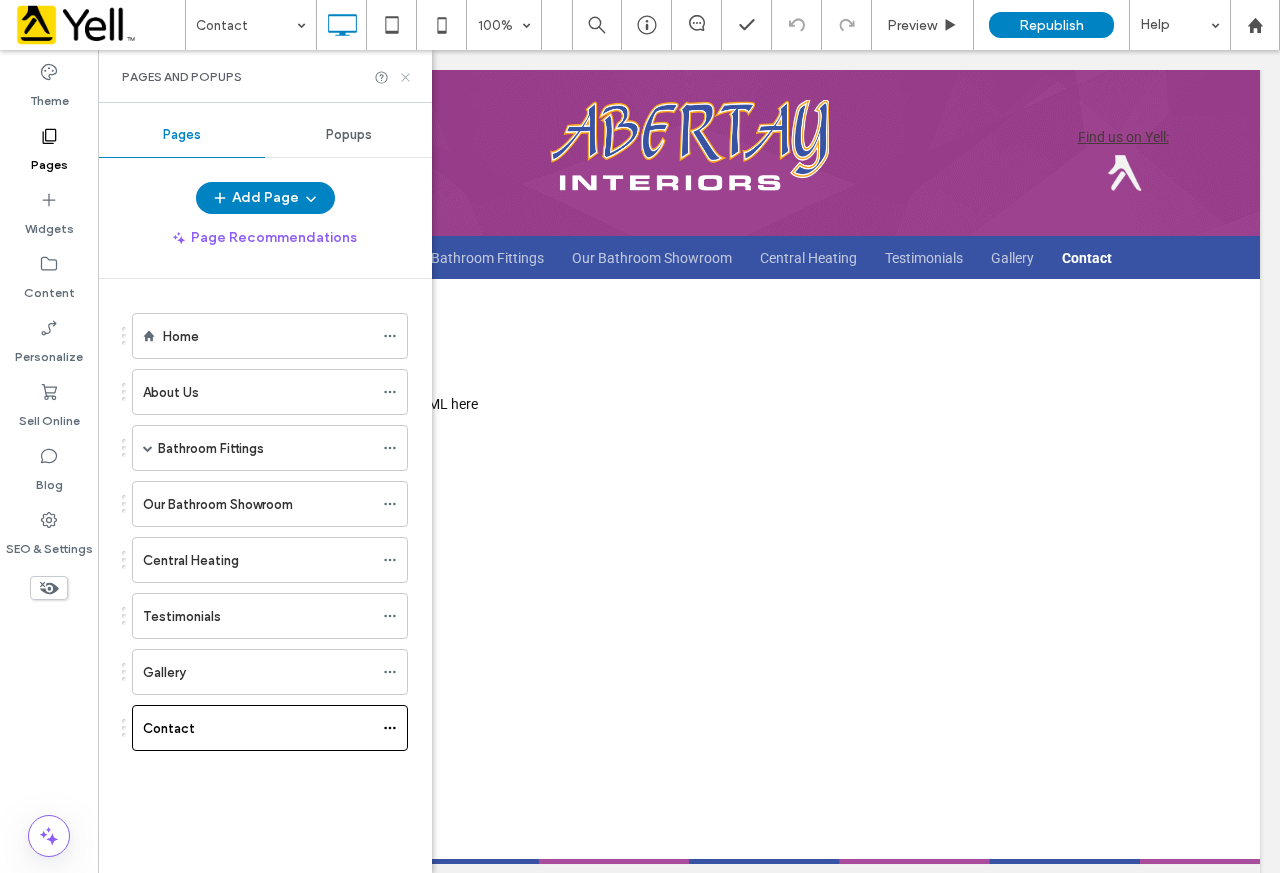click 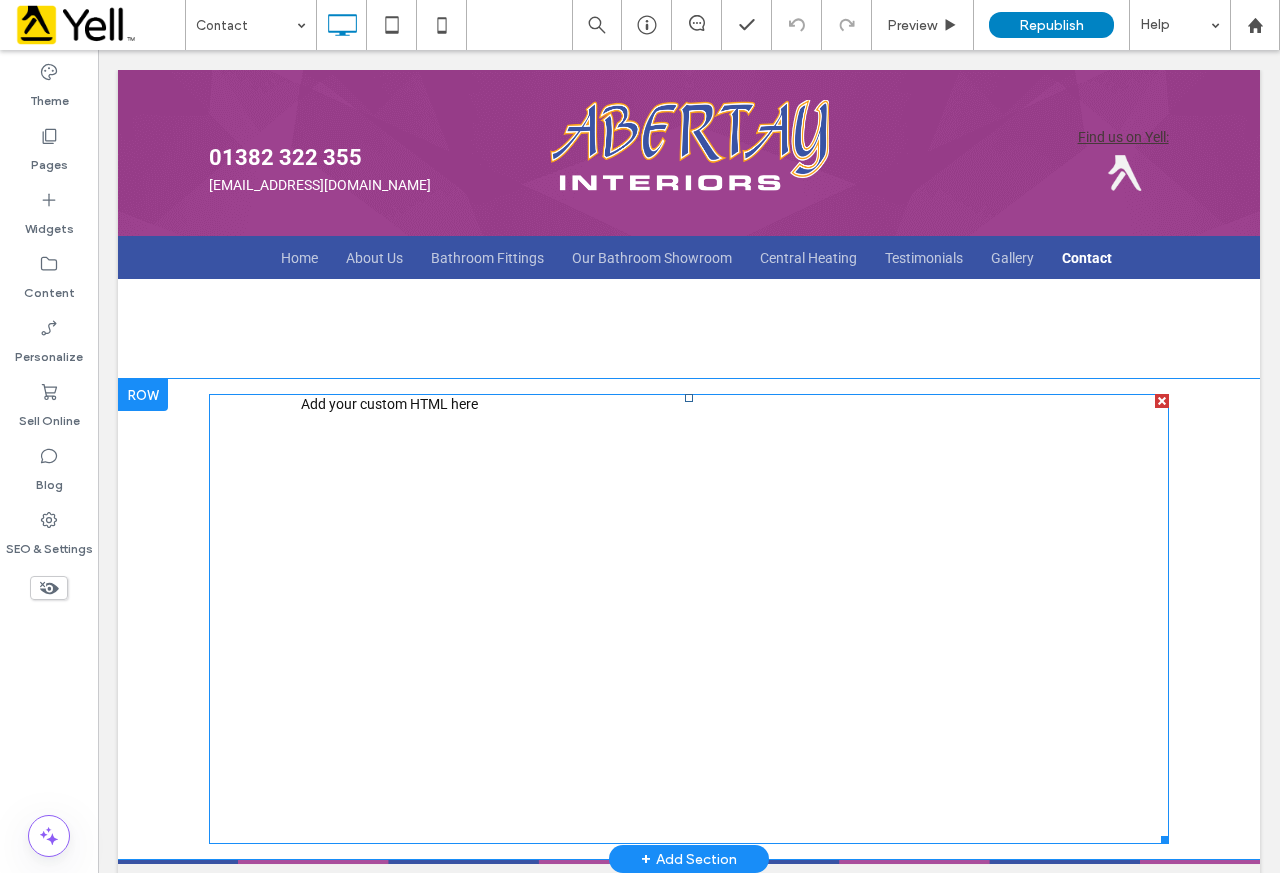 click at bounding box center (689, 619) 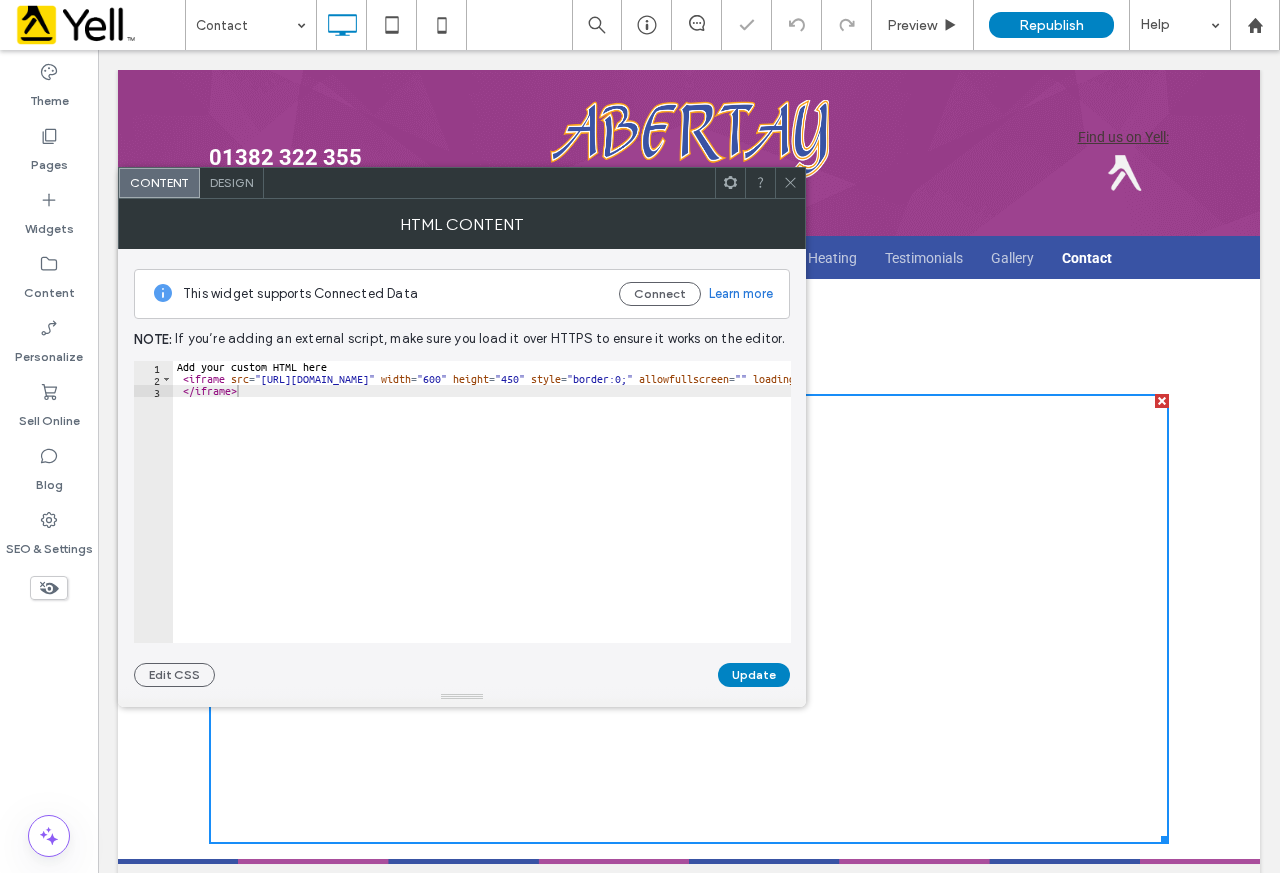 type on "**********" 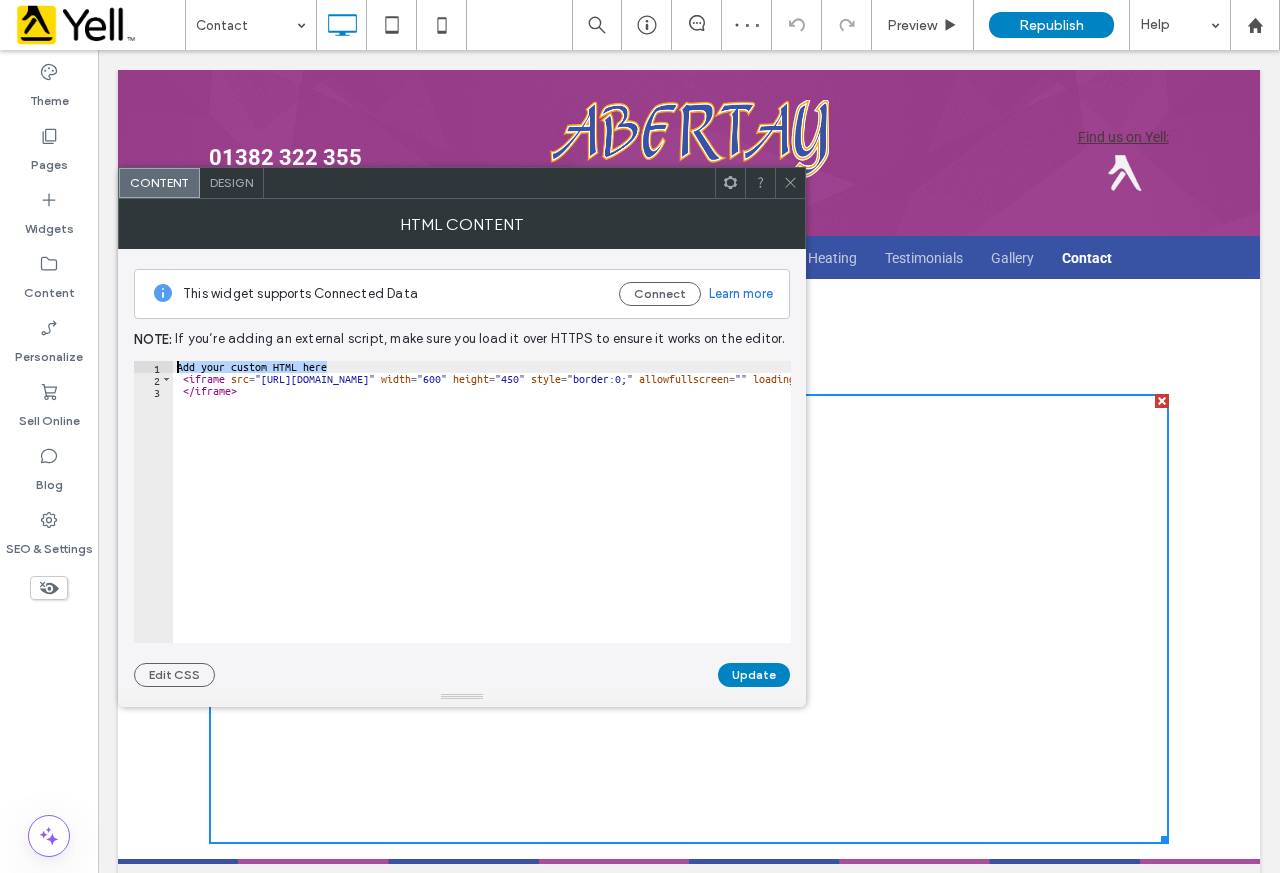 drag, startPoint x: 358, startPoint y: 365, endPoint x: 138, endPoint y: 351, distance: 220.445 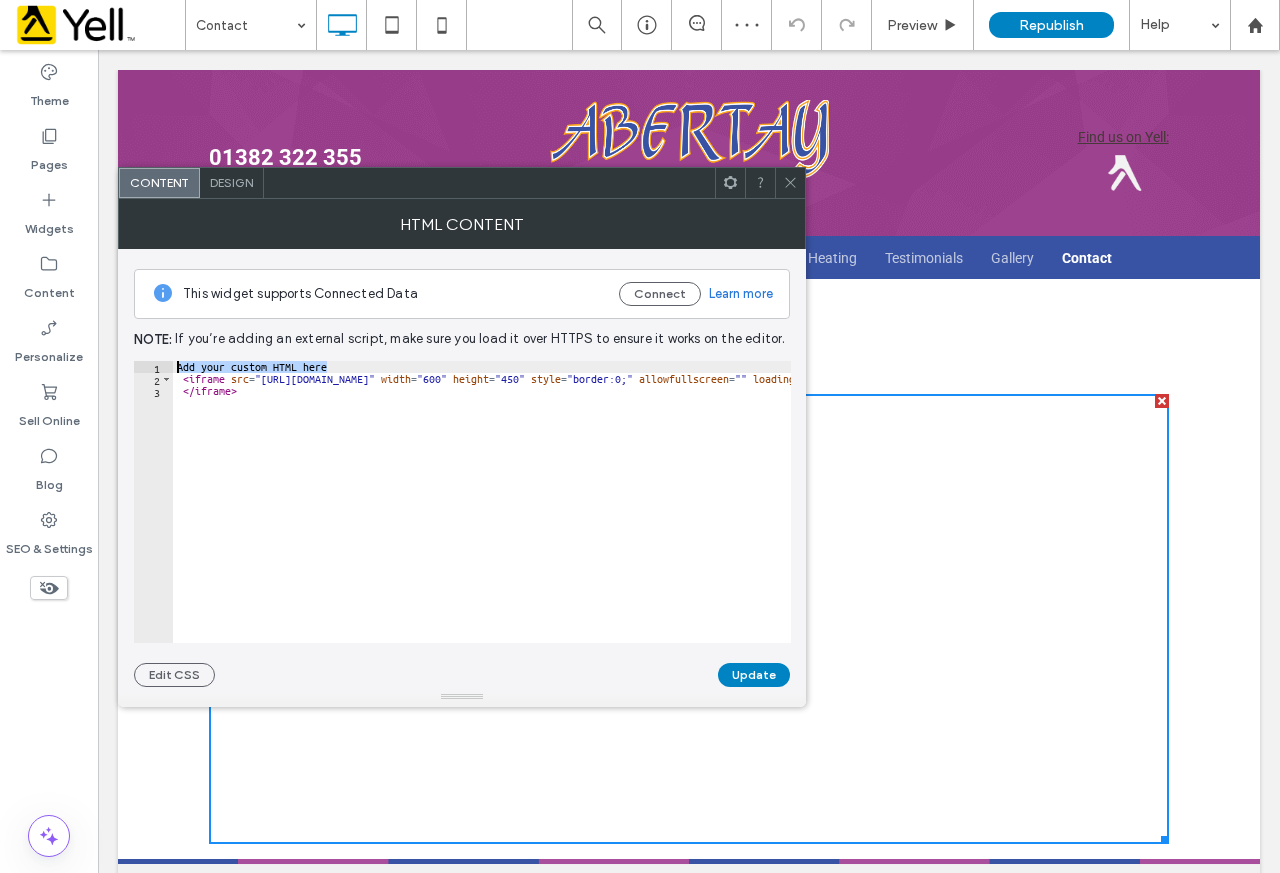 click on "**********" at bounding box center (462, 468) 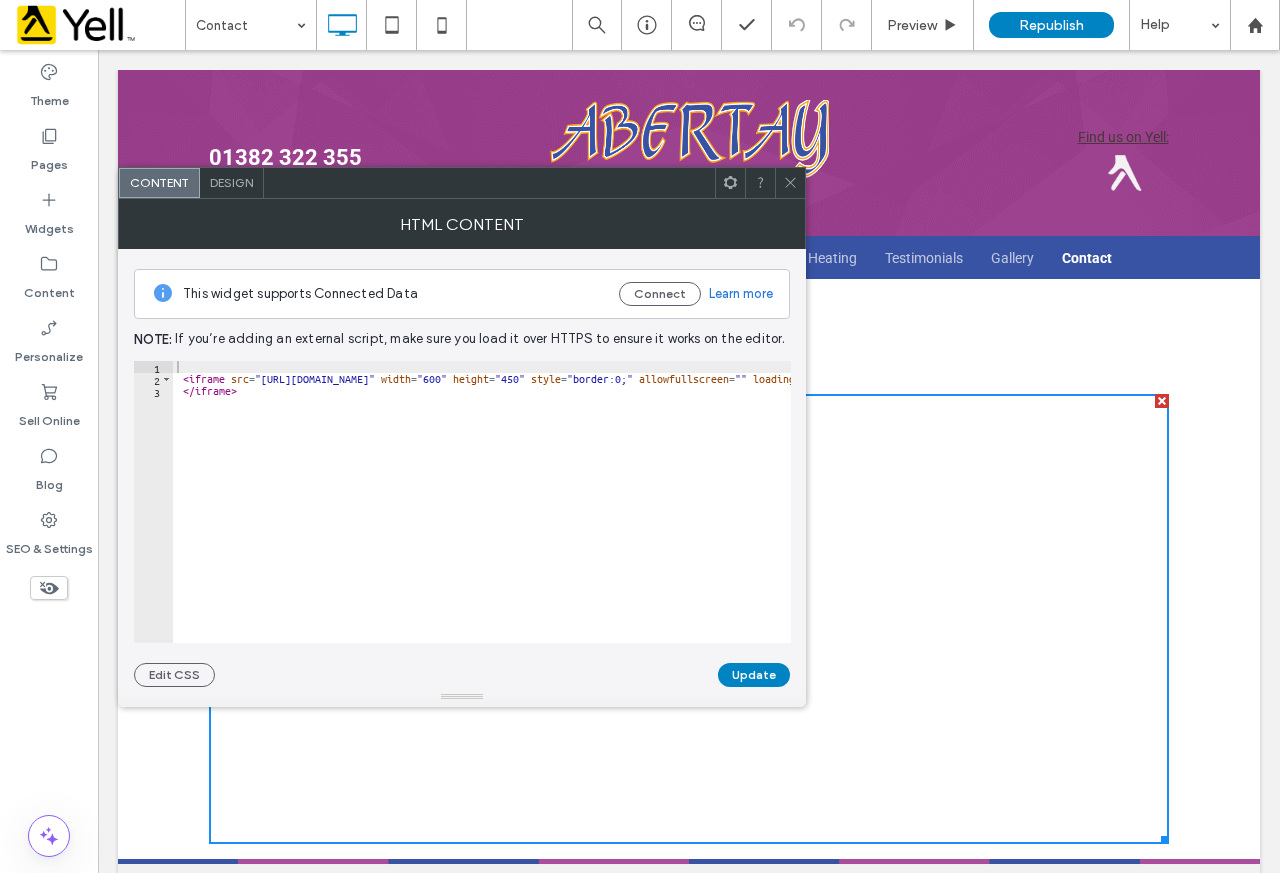 click on "Update" at bounding box center (754, 675) 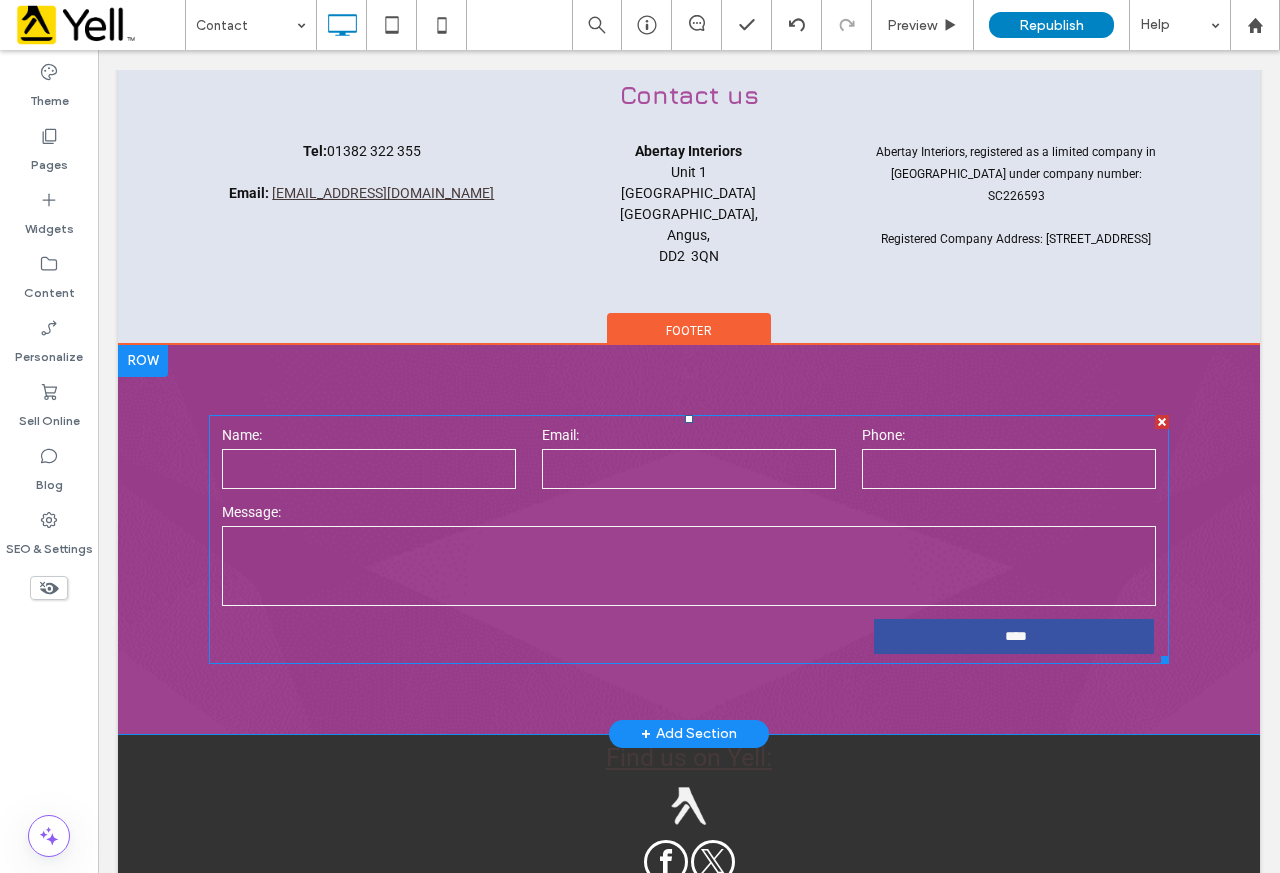 scroll, scrollTop: 1190, scrollLeft: 0, axis: vertical 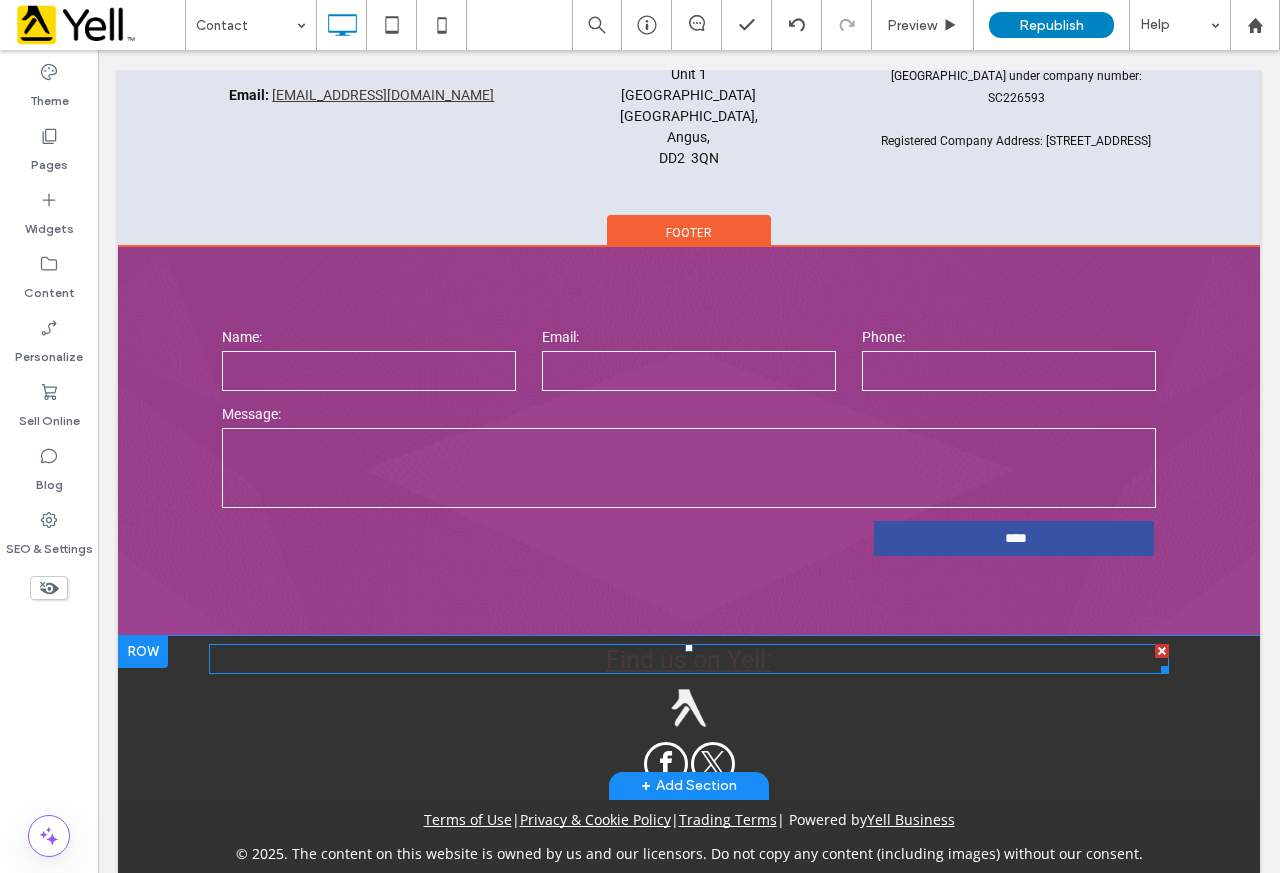 click on "Find us on Yell:" at bounding box center (689, 659) 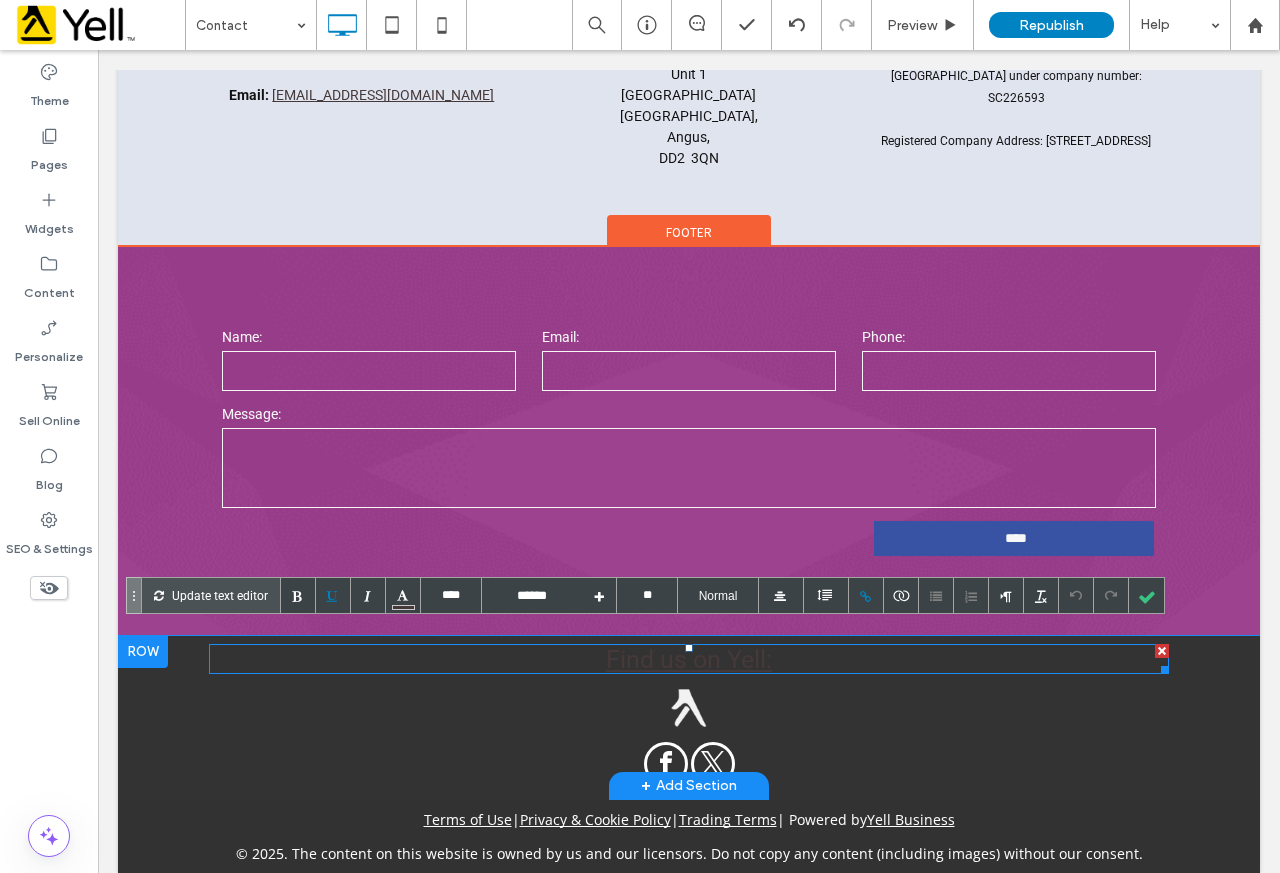 click on "Find us on Yell:" at bounding box center [689, 659] 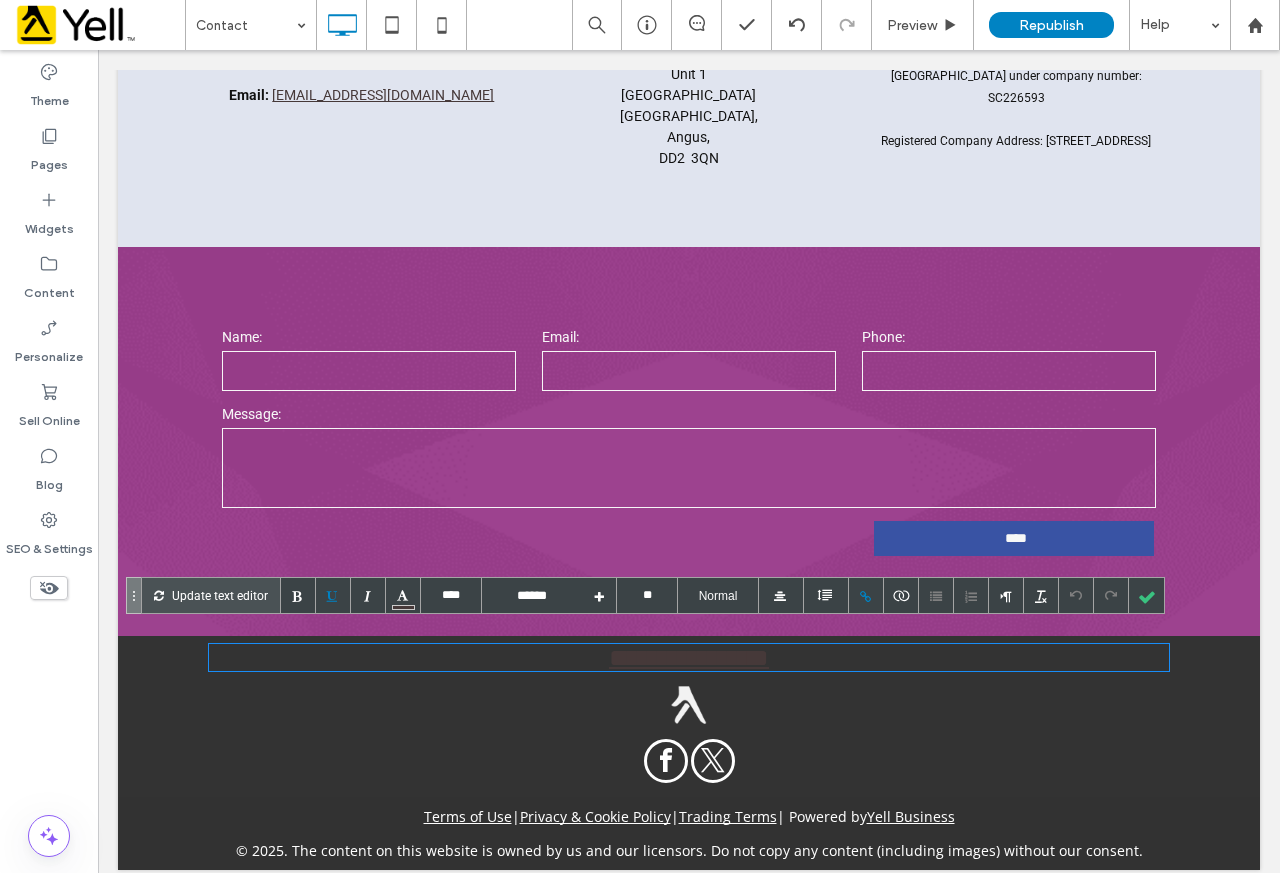 click on "**********" at bounding box center [689, 657] 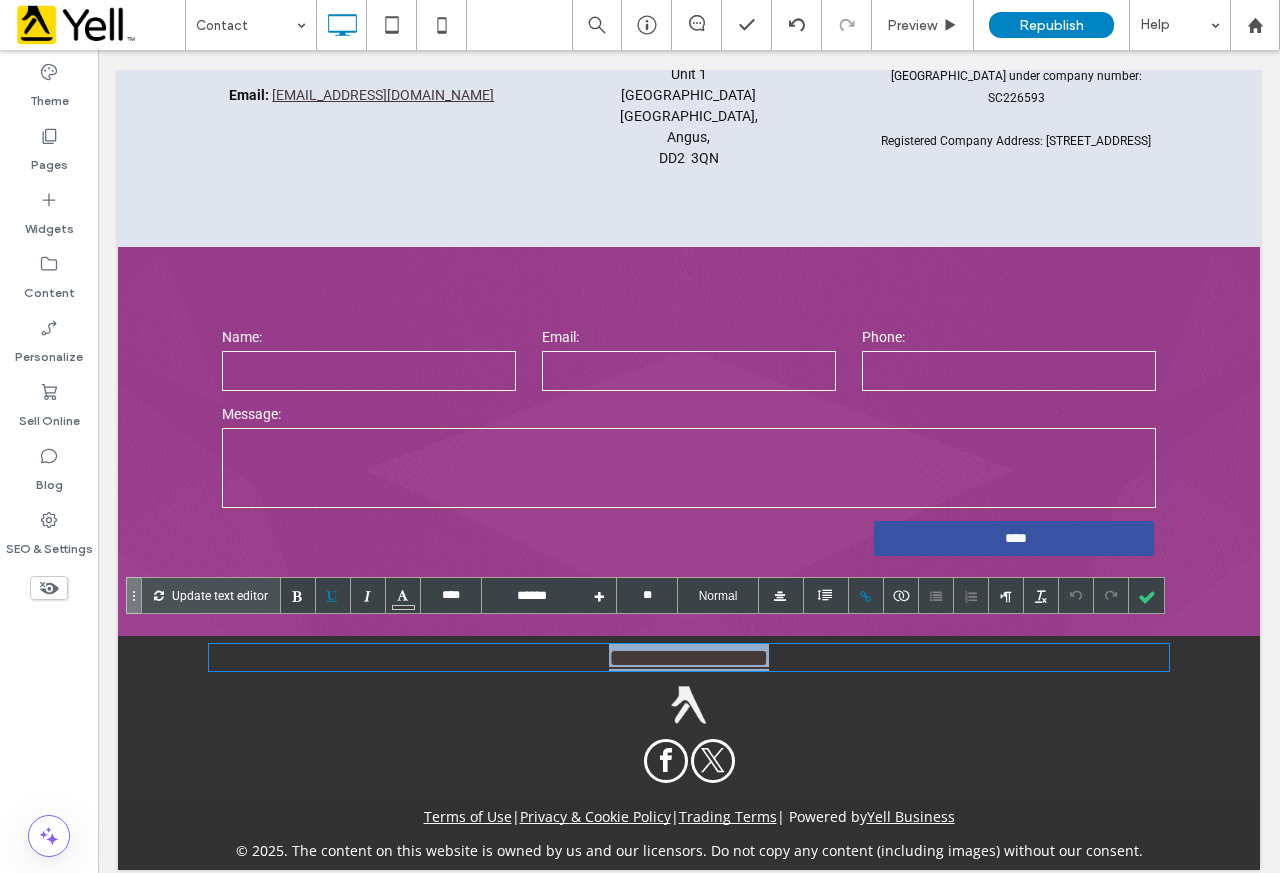 click on "**********" at bounding box center (689, 657) 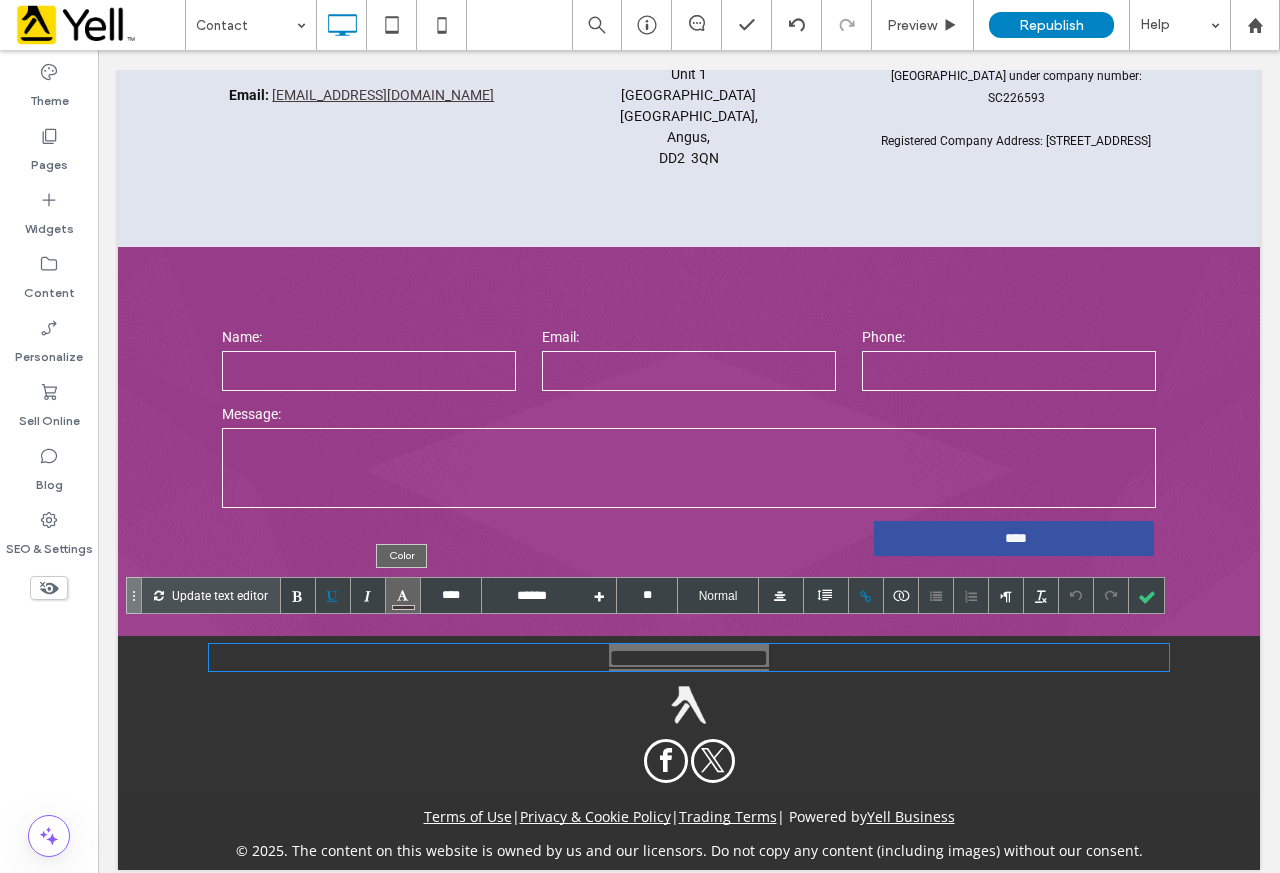 click at bounding box center (403, 595) 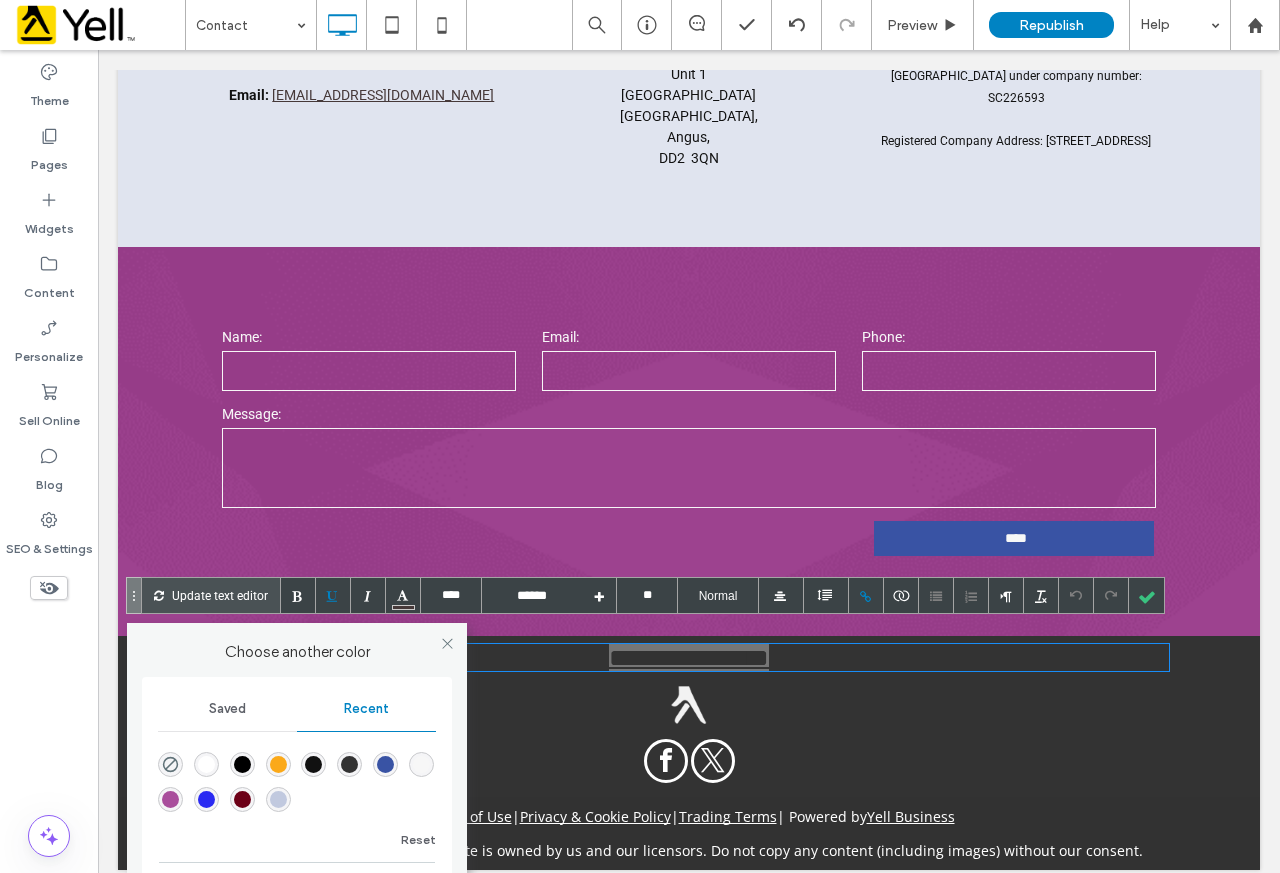 click at bounding box center [206, 764] 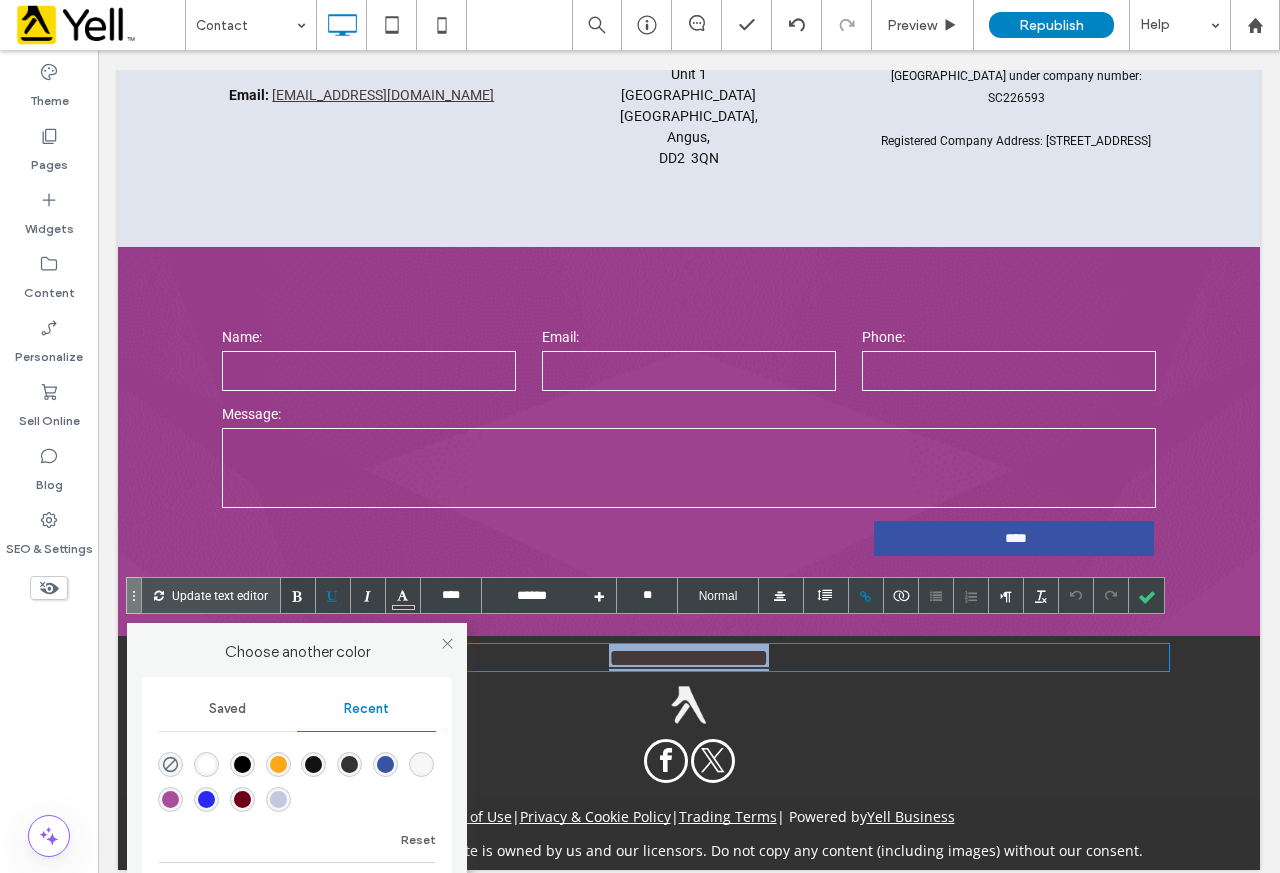 type 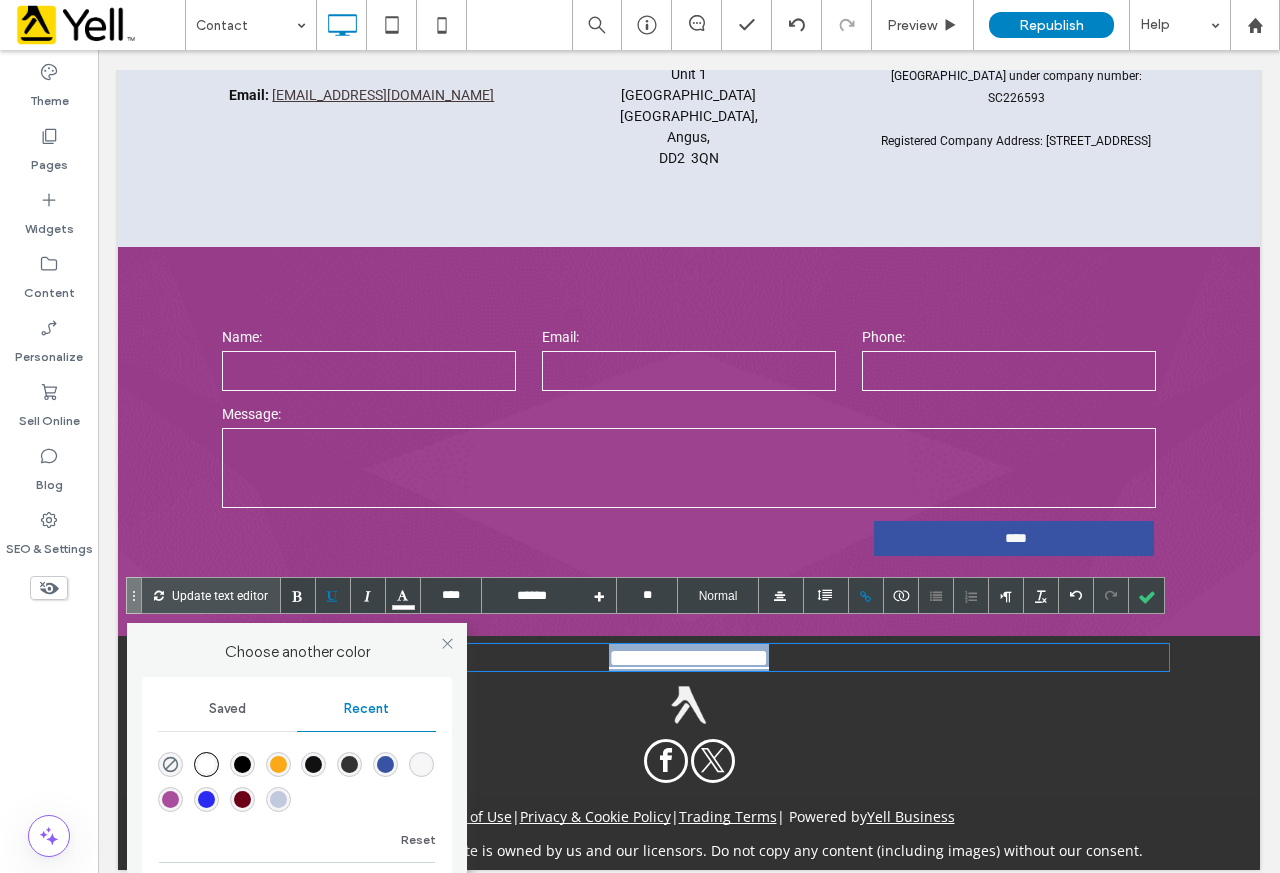type on "****" 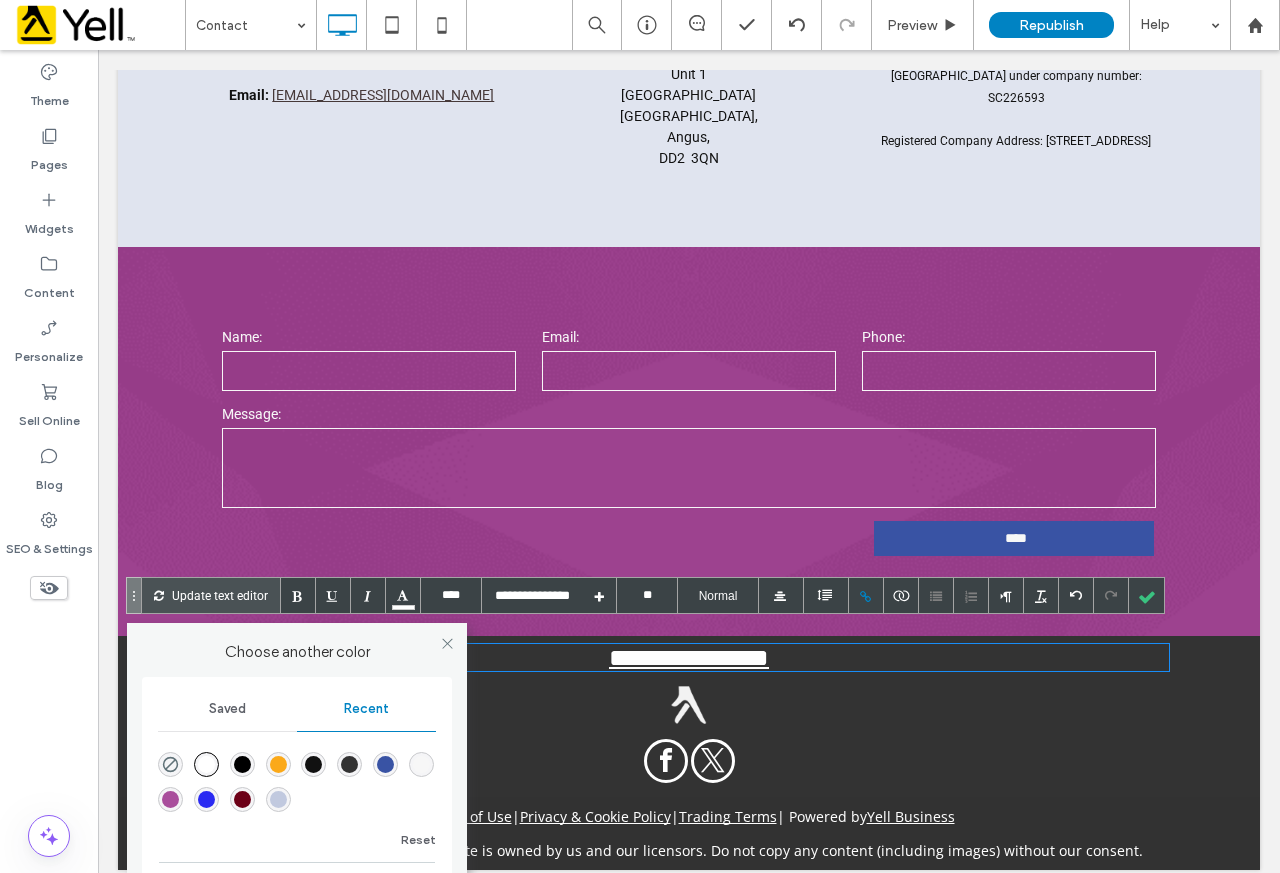 drag, startPoint x: 988, startPoint y: 723, endPoint x: 1214, endPoint y: 702, distance: 226.97357 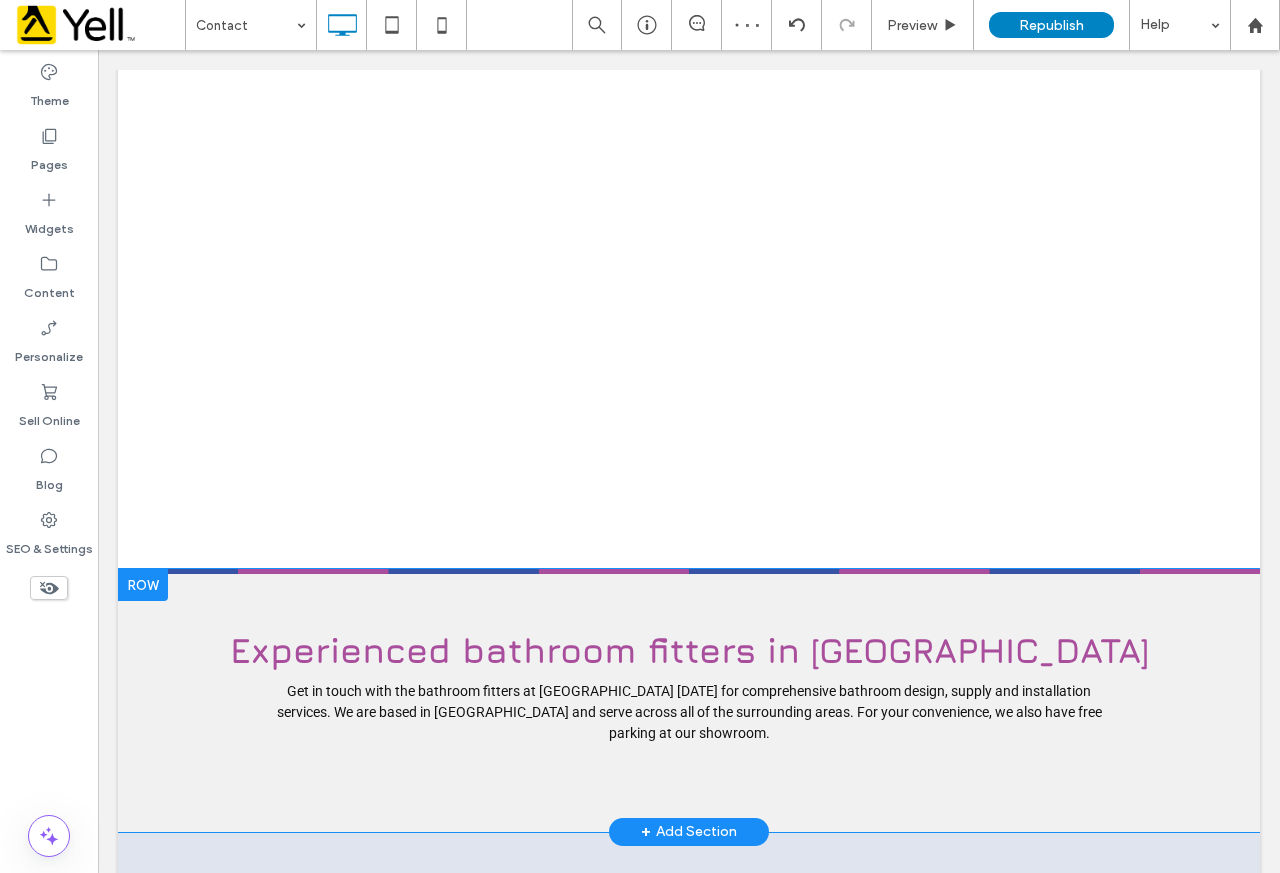scroll, scrollTop: 0, scrollLeft: 0, axis: both 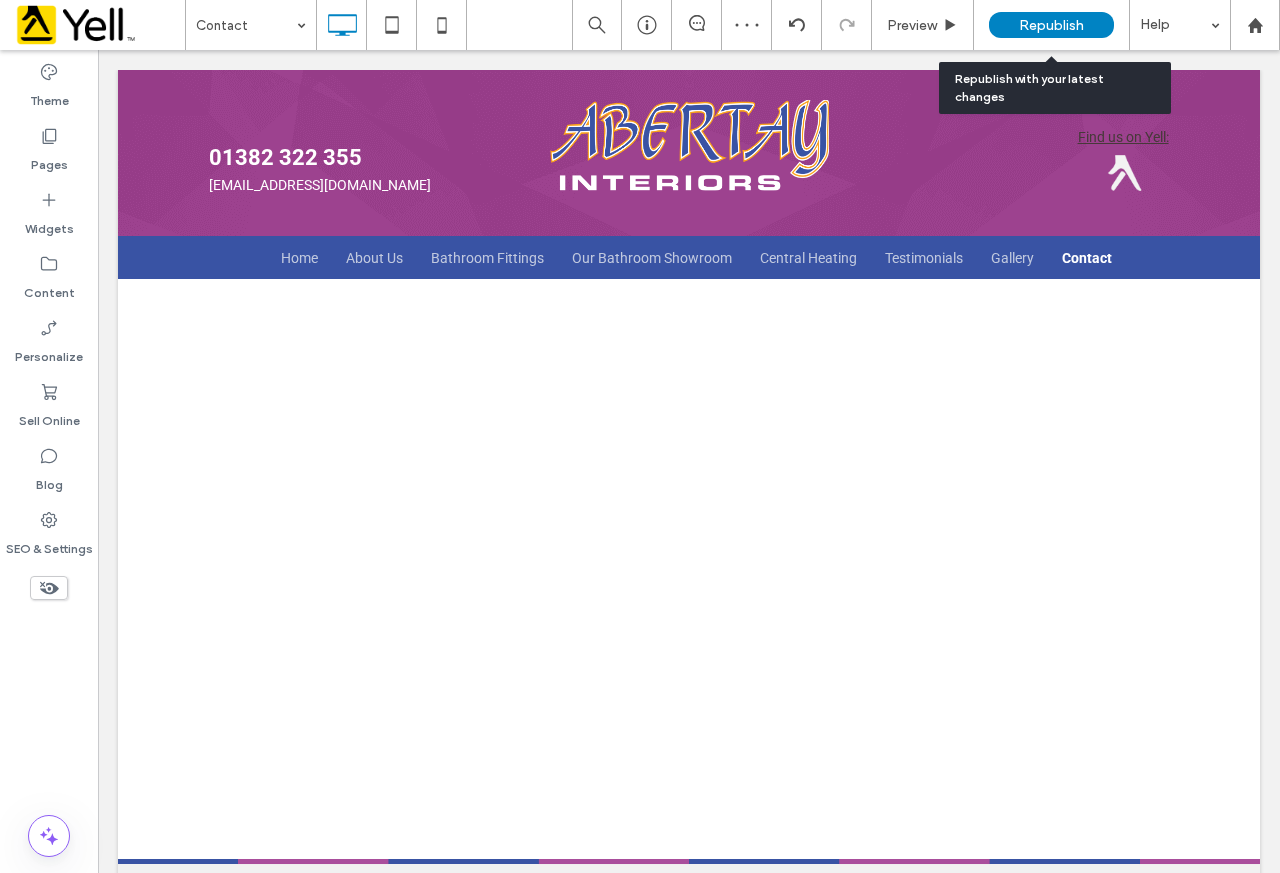 click on "Republish" at bounding box center [1051, 25] 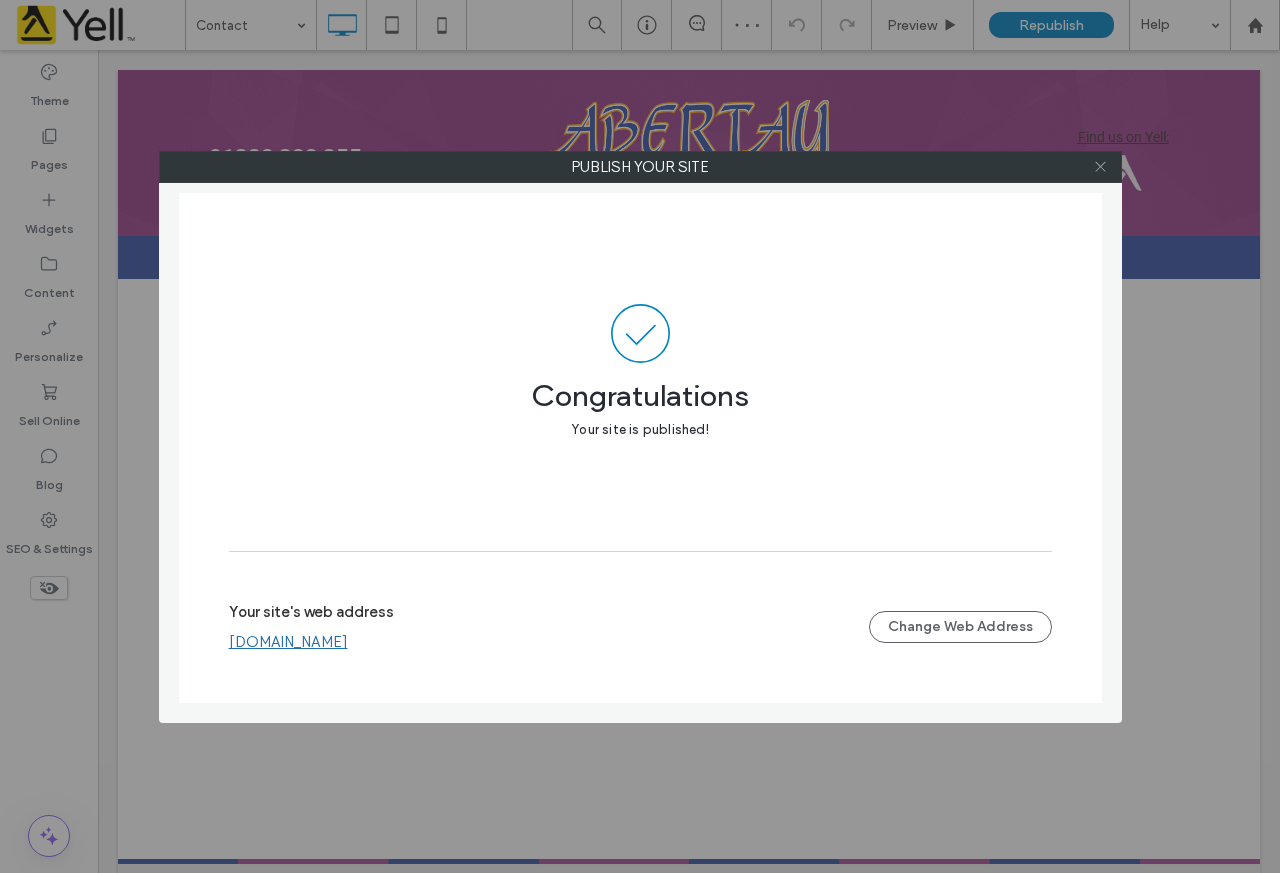 click 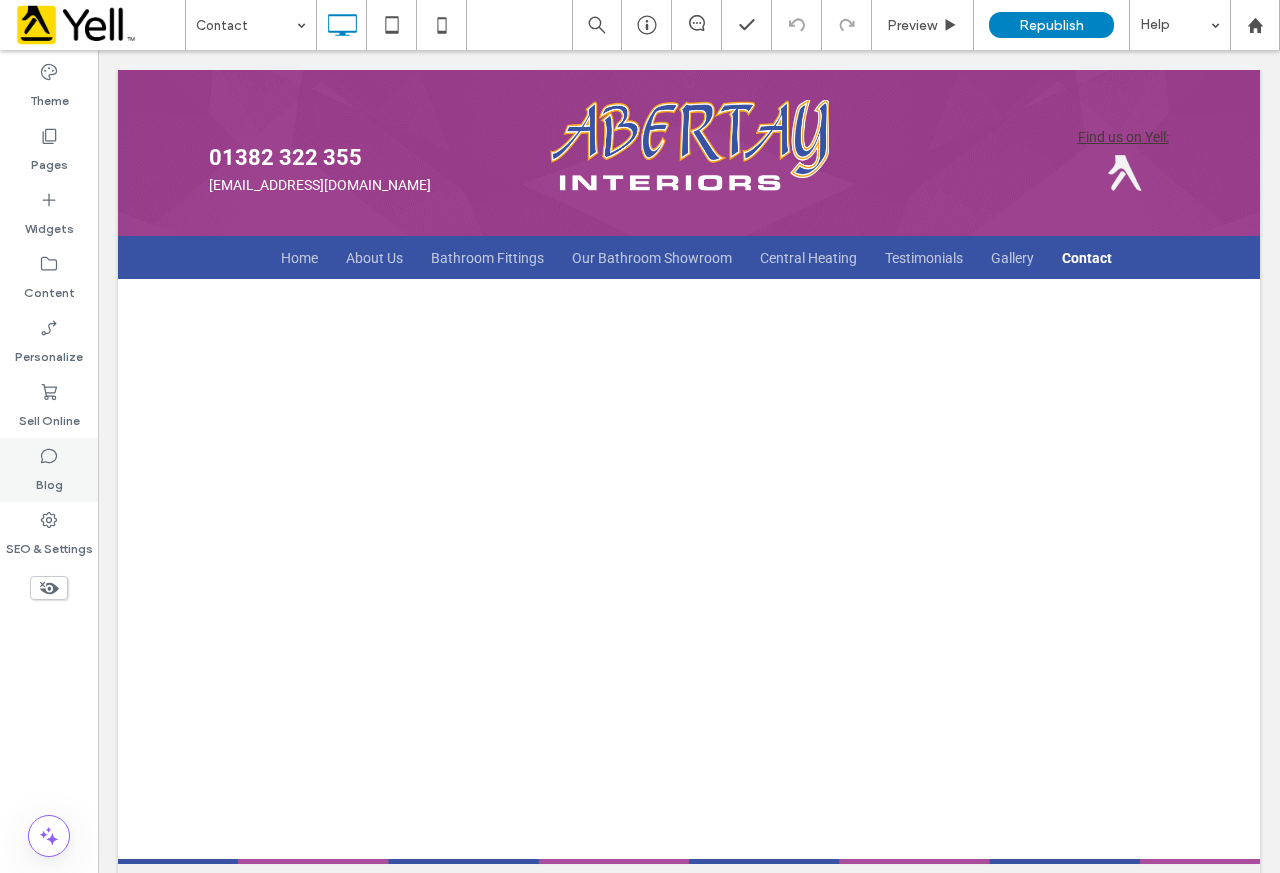 click on "Blog" at bounding box center [49, 470] 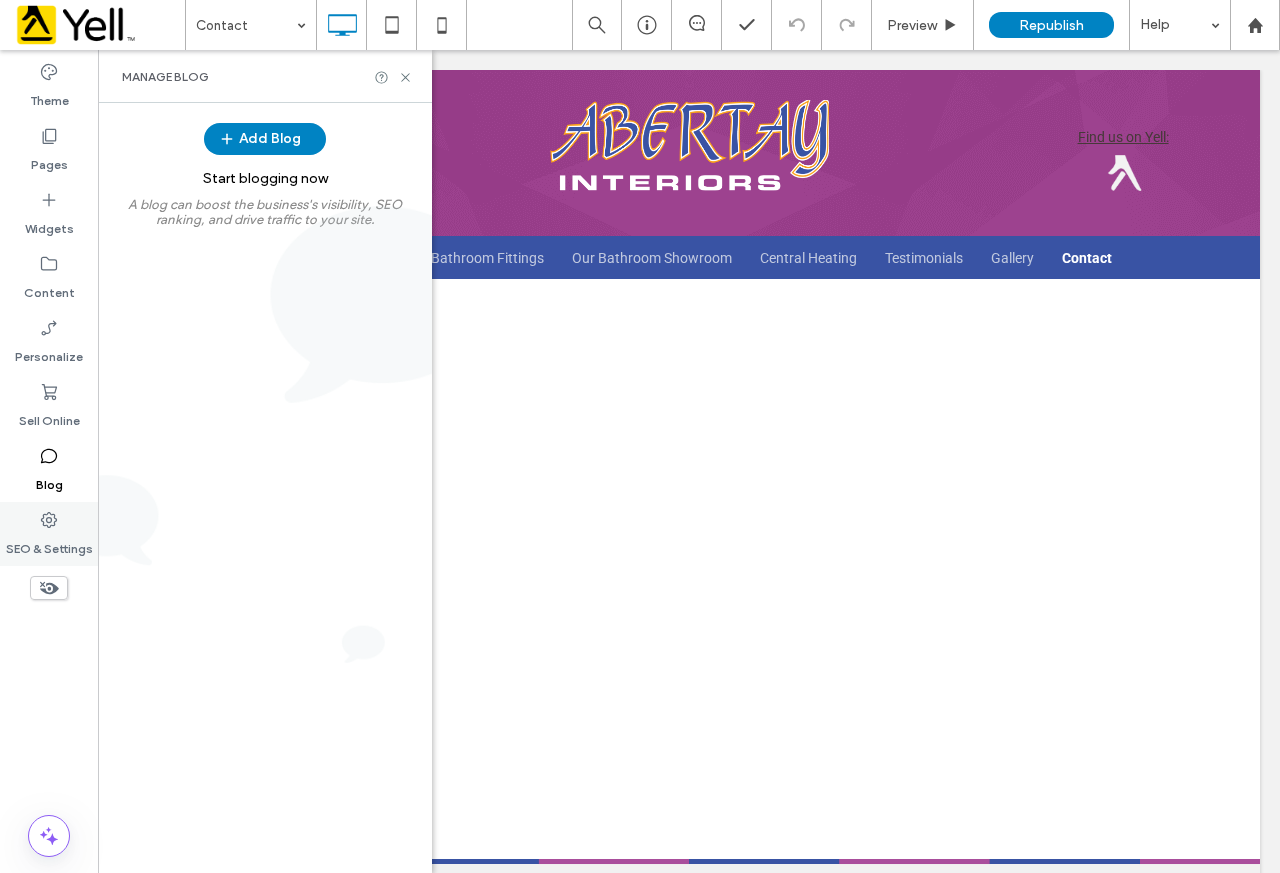 click on "SEO & Settings" at bounding box center (49, 534) 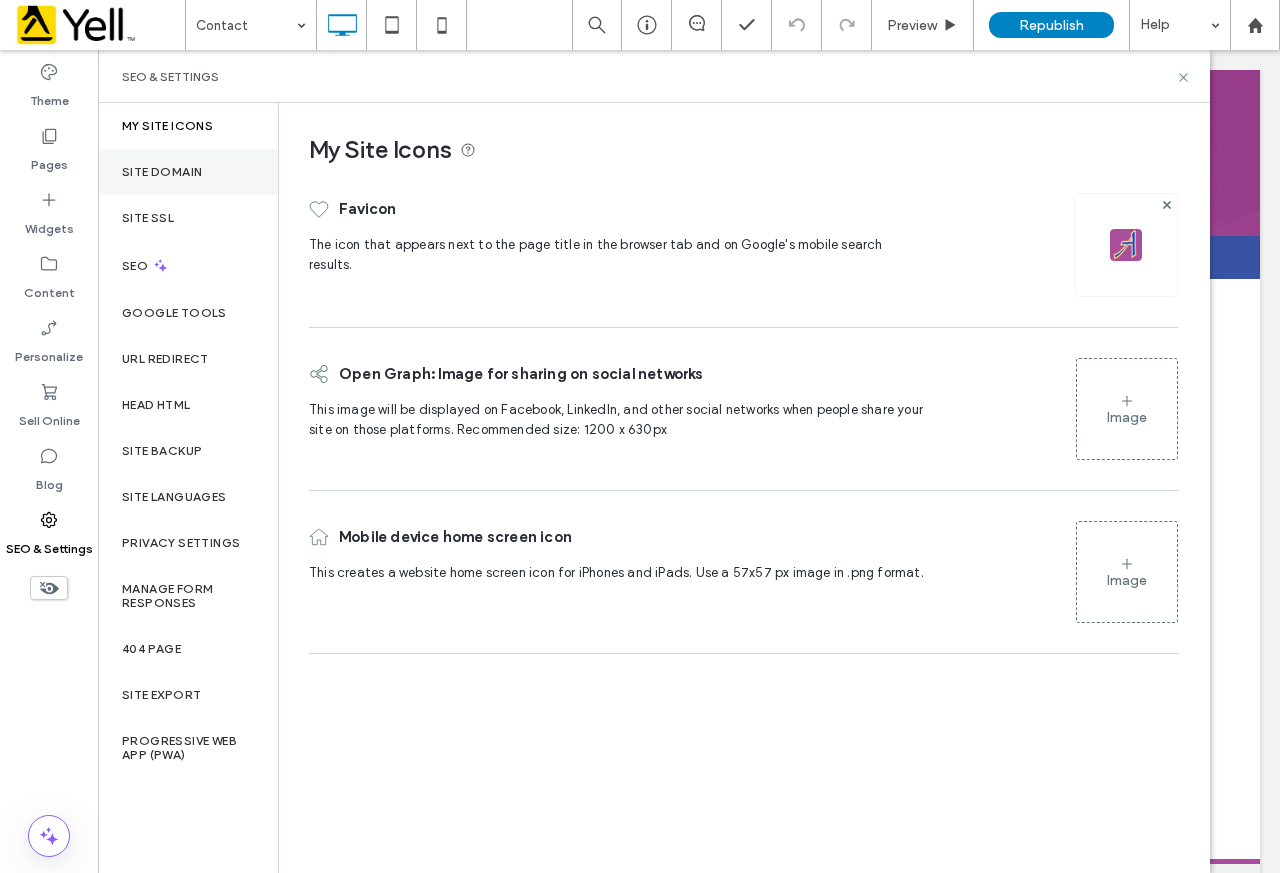 click on "Site Domain" at bounding box center [188, 172] 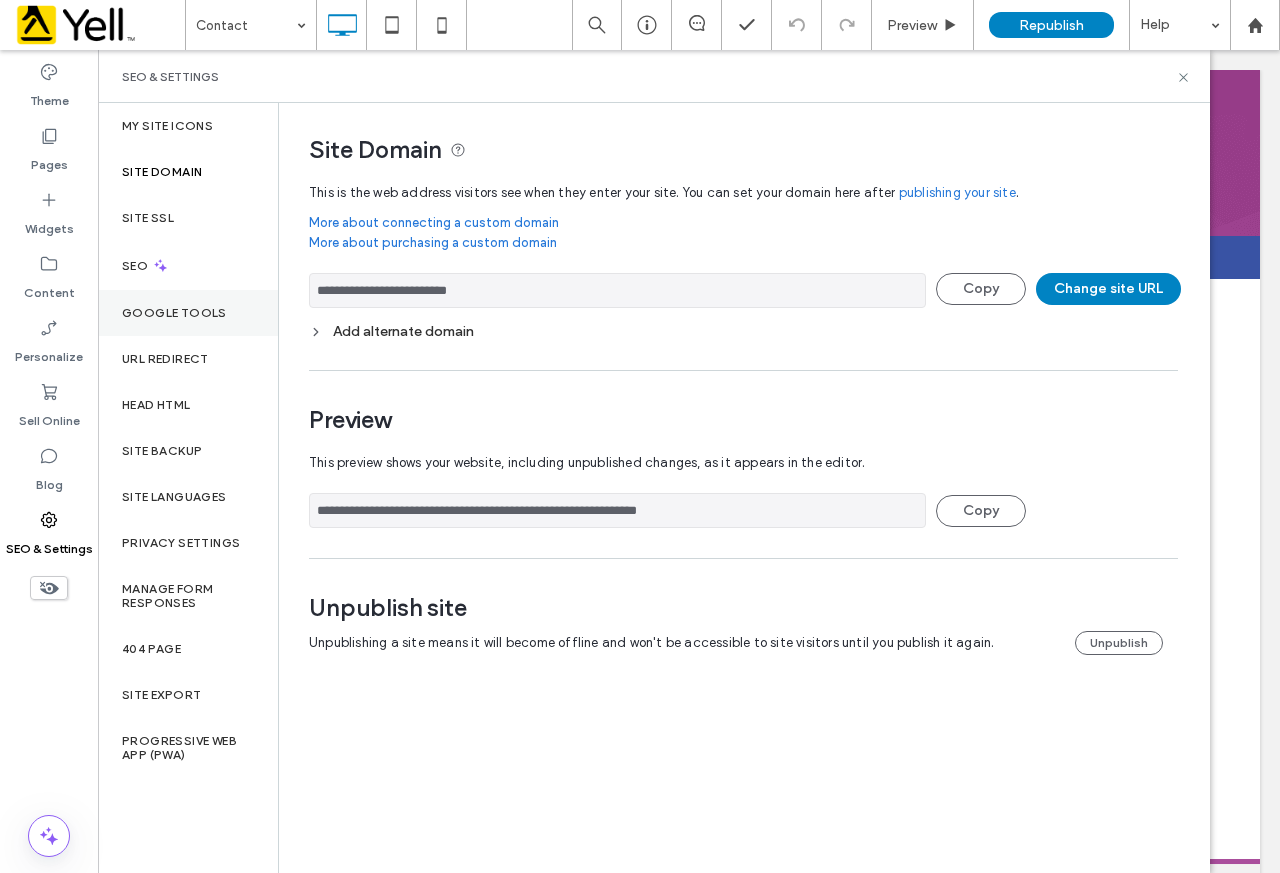 drag, startPoint x: 577, startPoint y: 291, endPoint x: 216, endPoint y: 315, distance: 361.7969 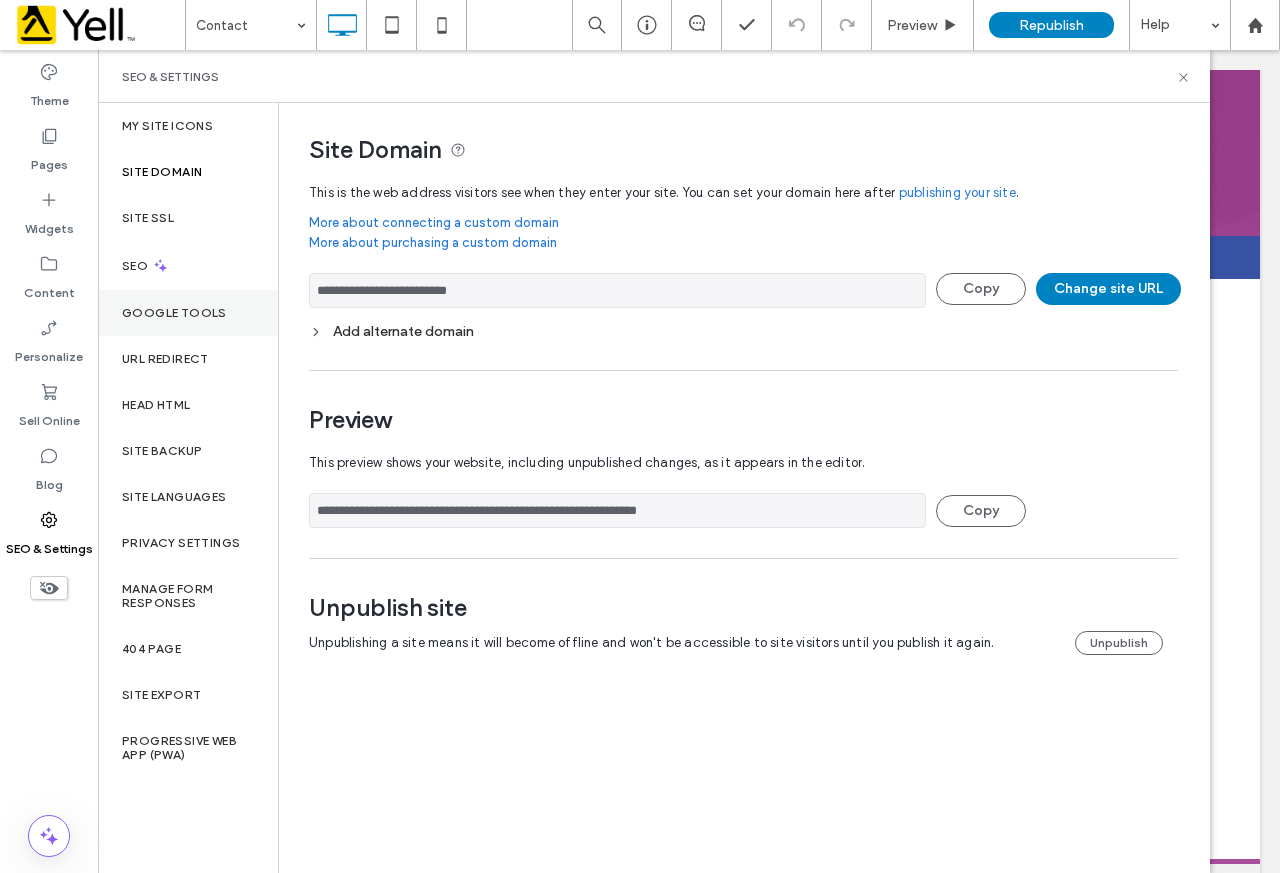 click on "**********" at bounding box center (654, 488) 